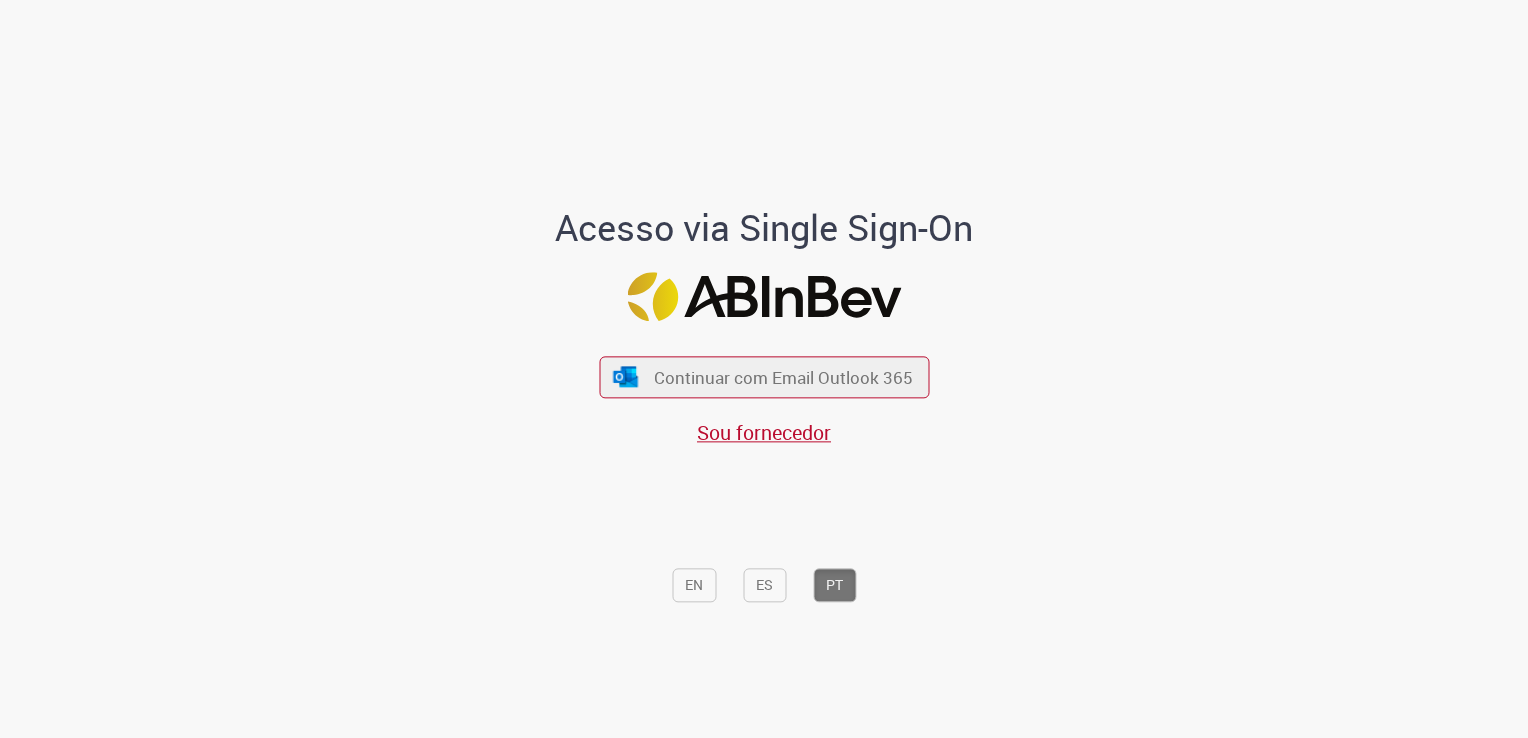 scroll, scrollTop: 0, scrollLeft: 0, axis: both 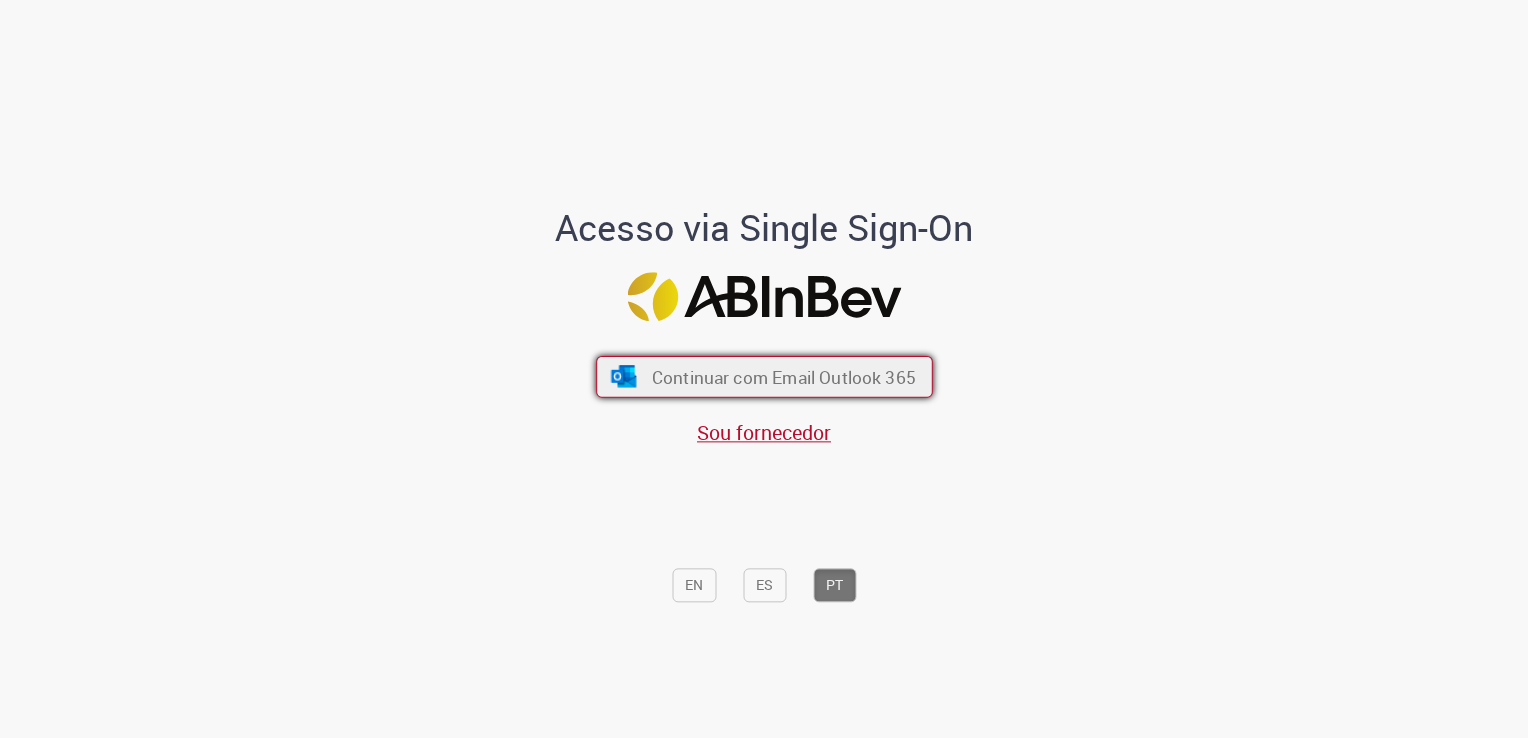 click on "Continuar com Email Outlook 365" at bounding box center [783, 377] 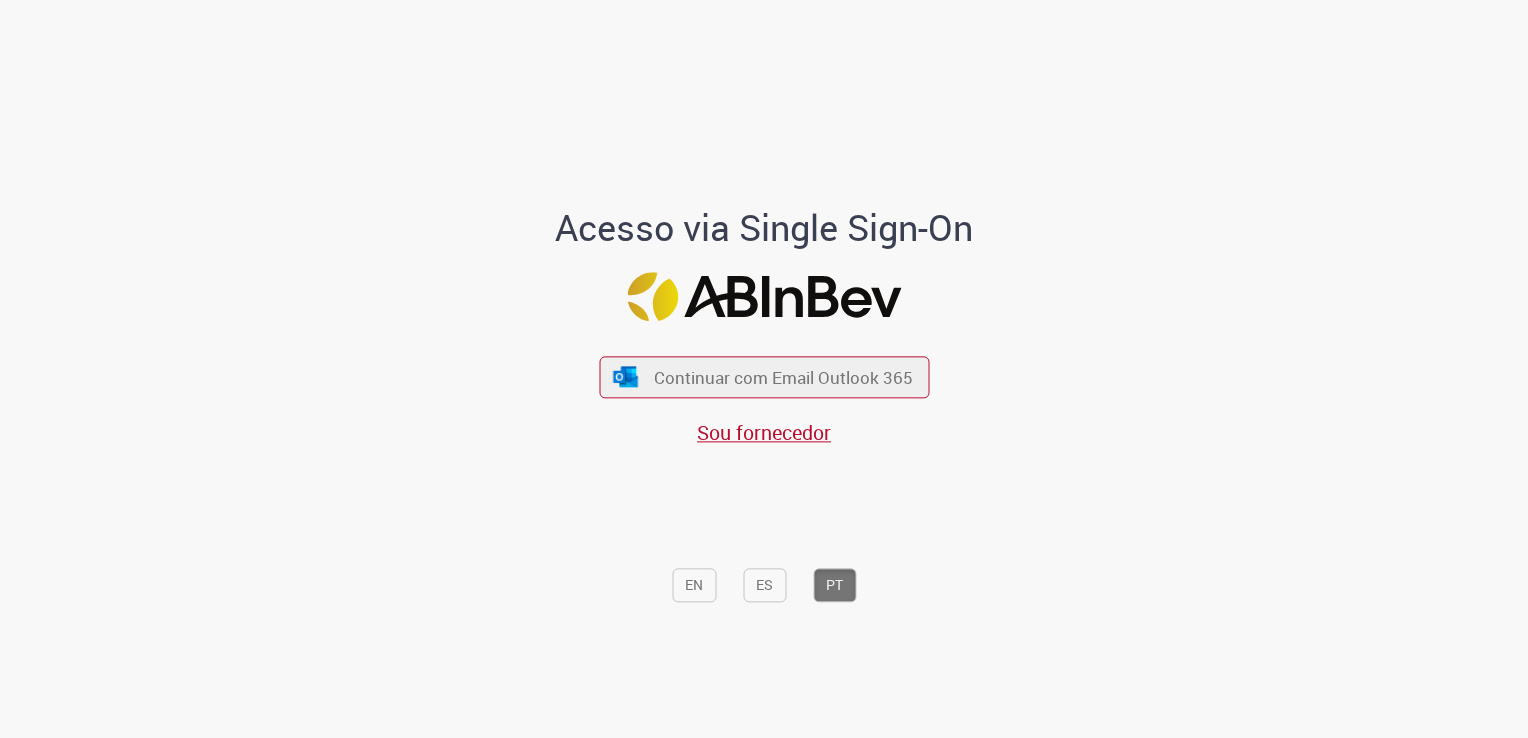 scroll, scrollTop: 0, scrollLeft: 0, axis: both 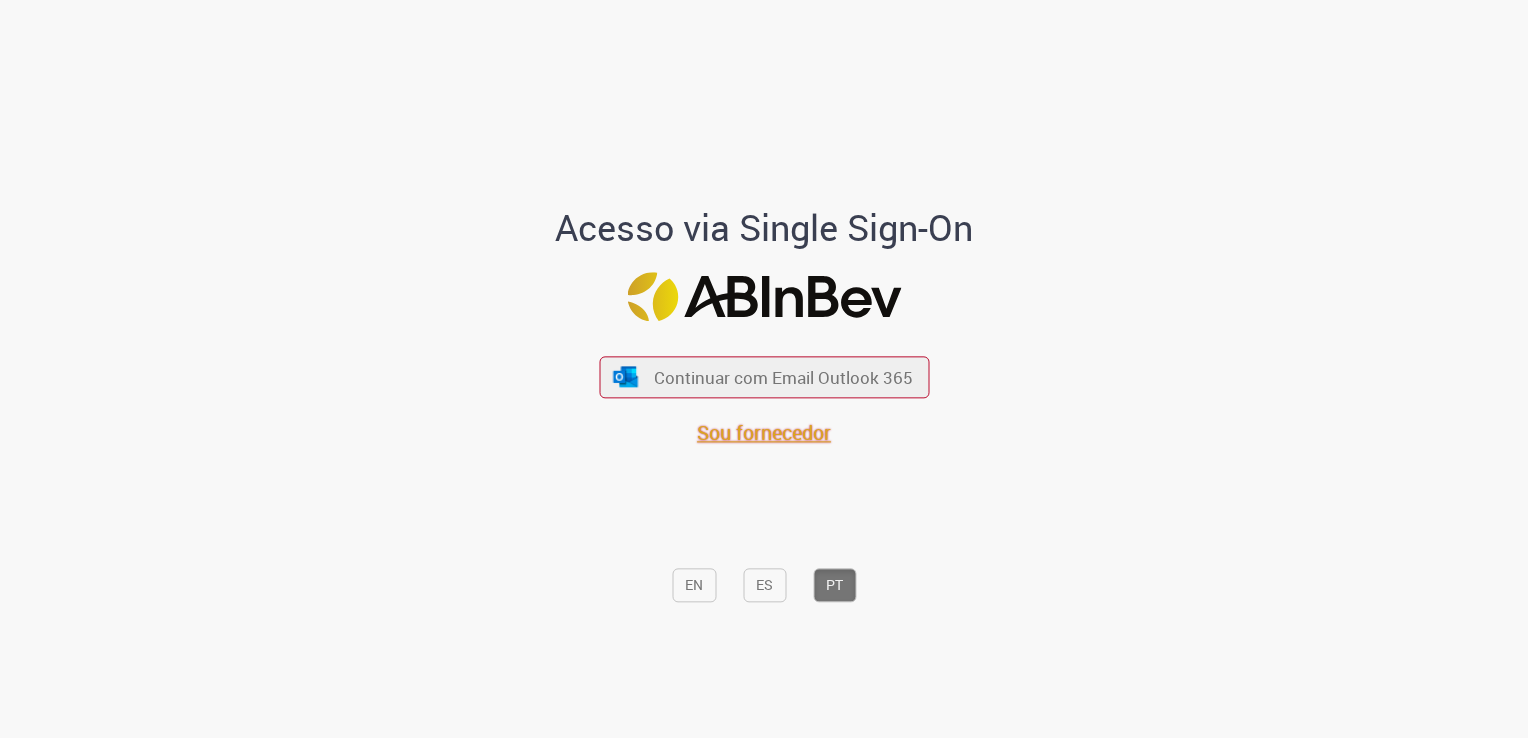 click on "Sou fornecedor" at bounding box center (764, 432) 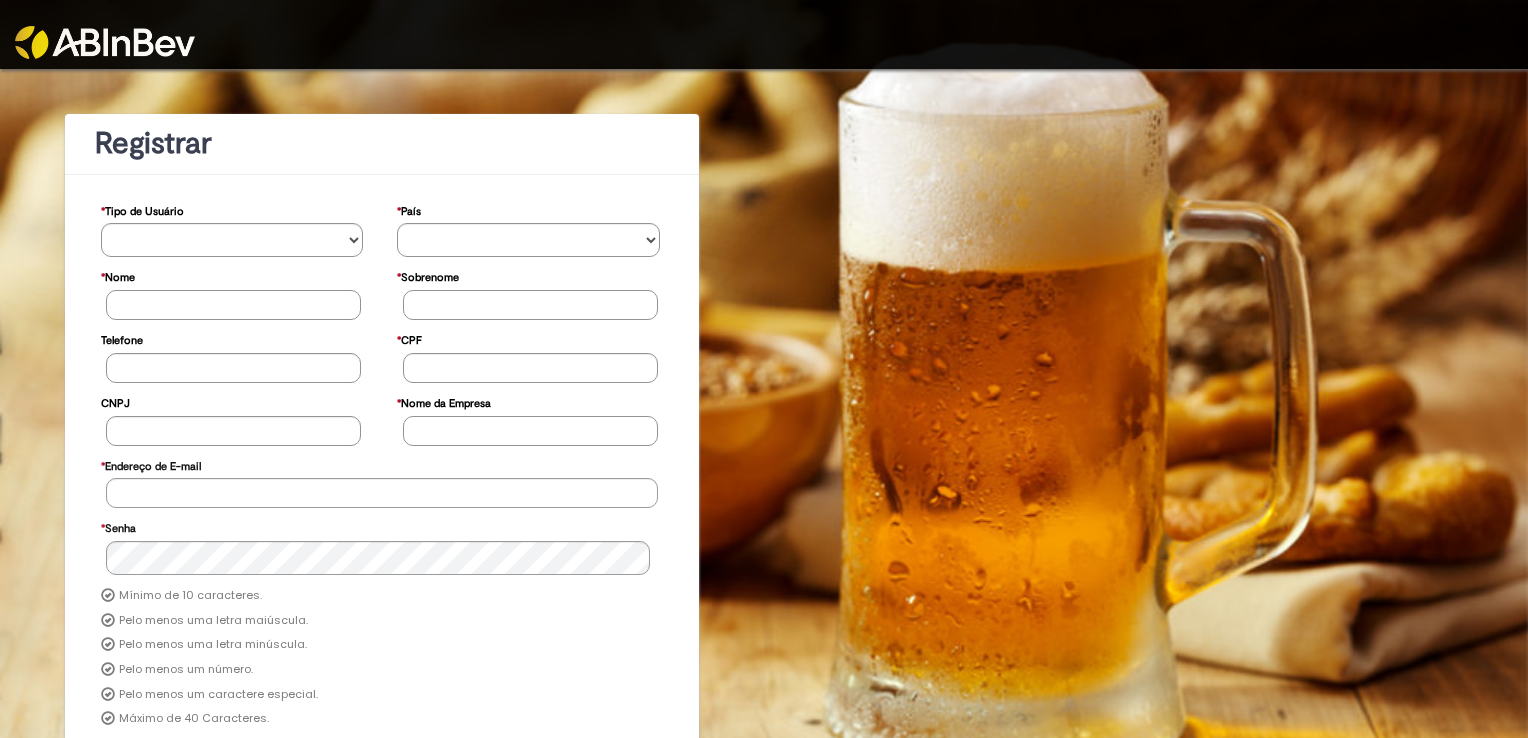 scroll, scrollTop: 0, scrollLeft: 0, axis: both 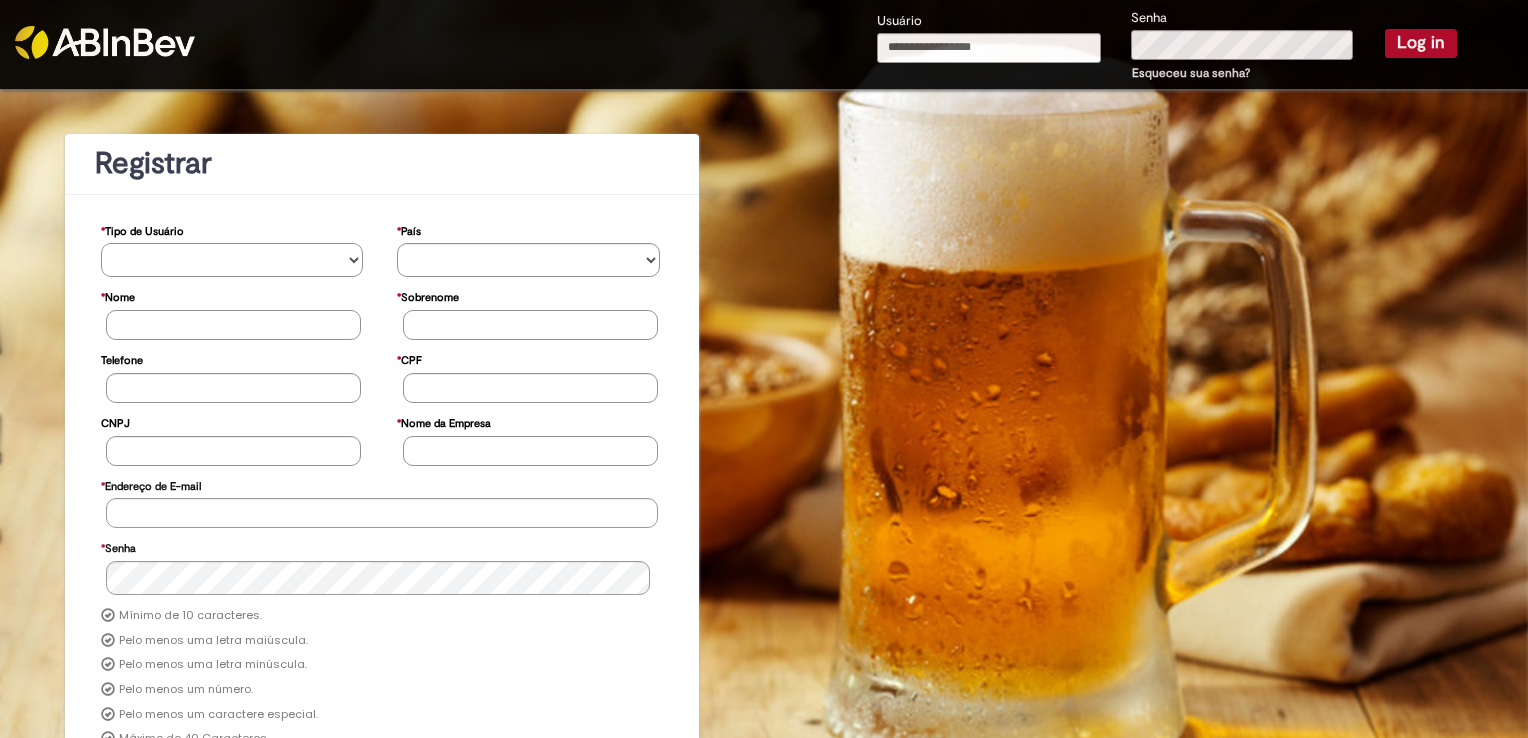 click on "**********" at bounding box center (232, 260) 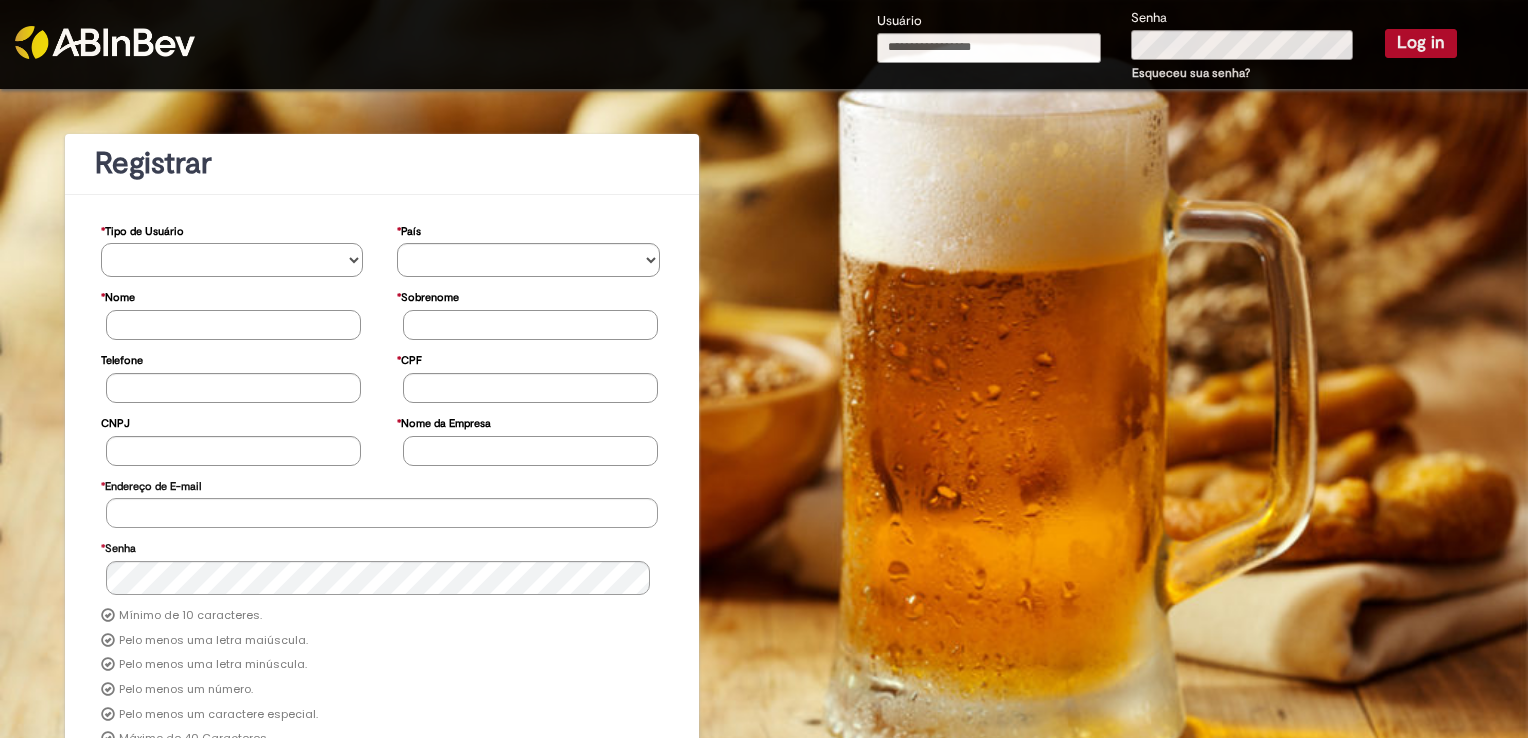 select on "*********" 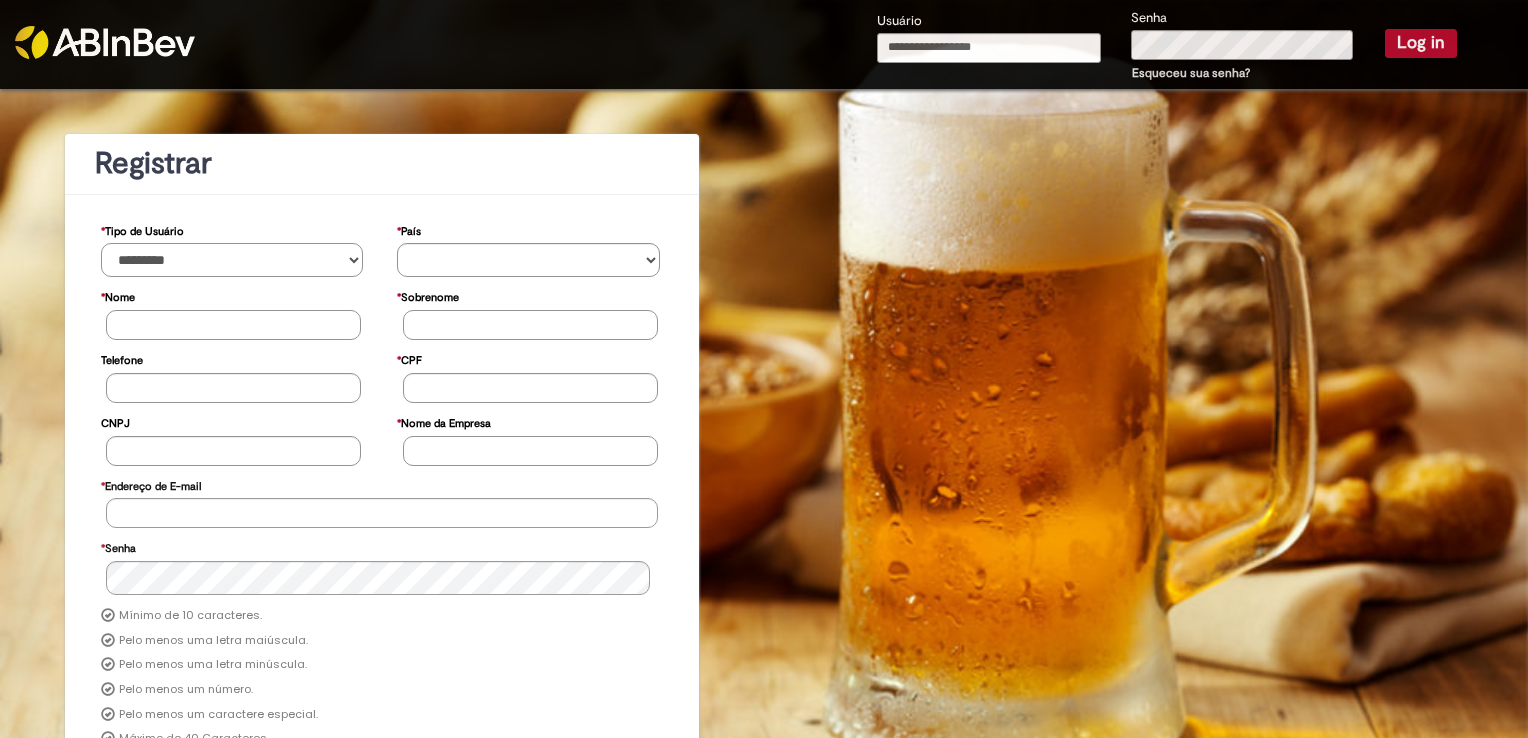 click on "**********" at bounding box center [232, 260] 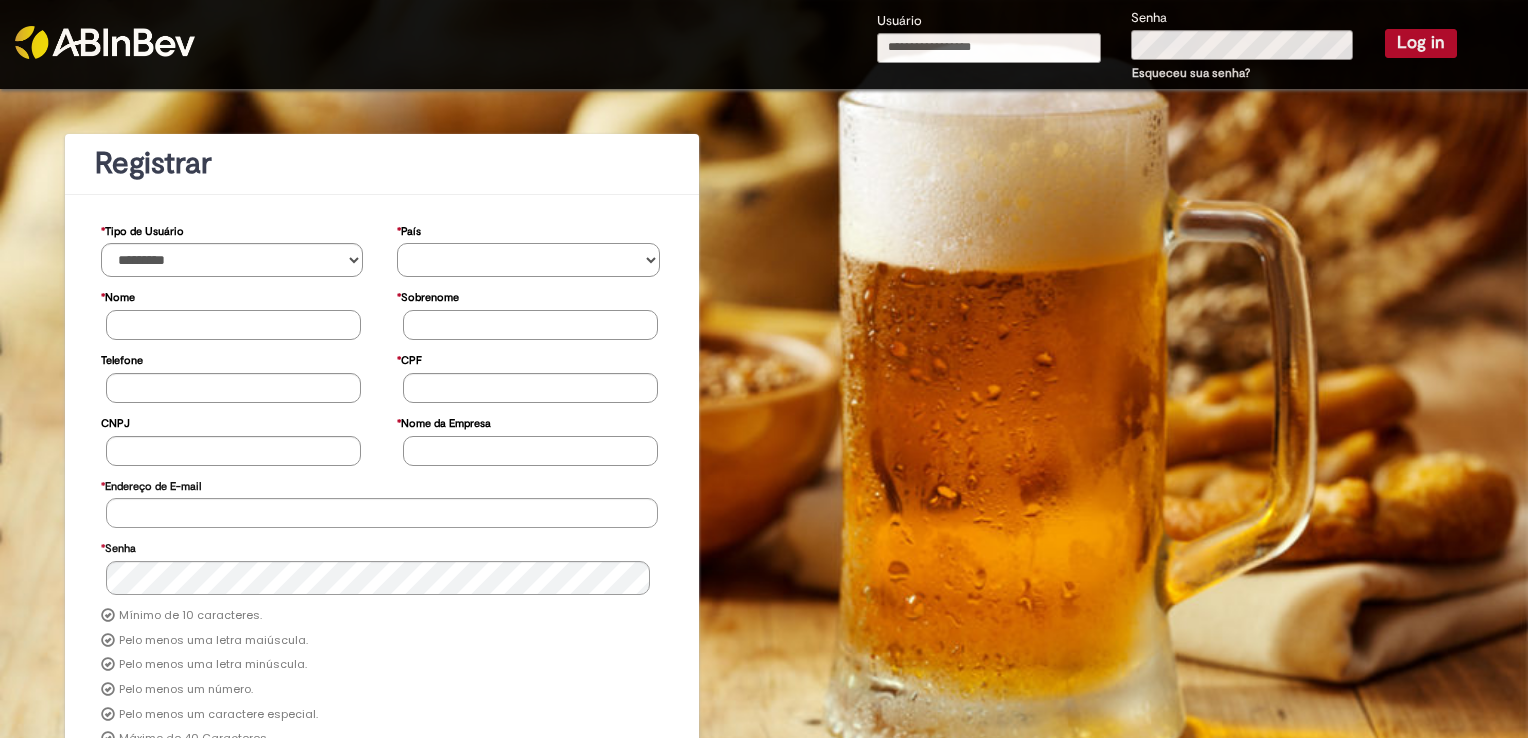 click on "*********   *******   ******   *****   ********   *******" at bounding box center [528, 260] 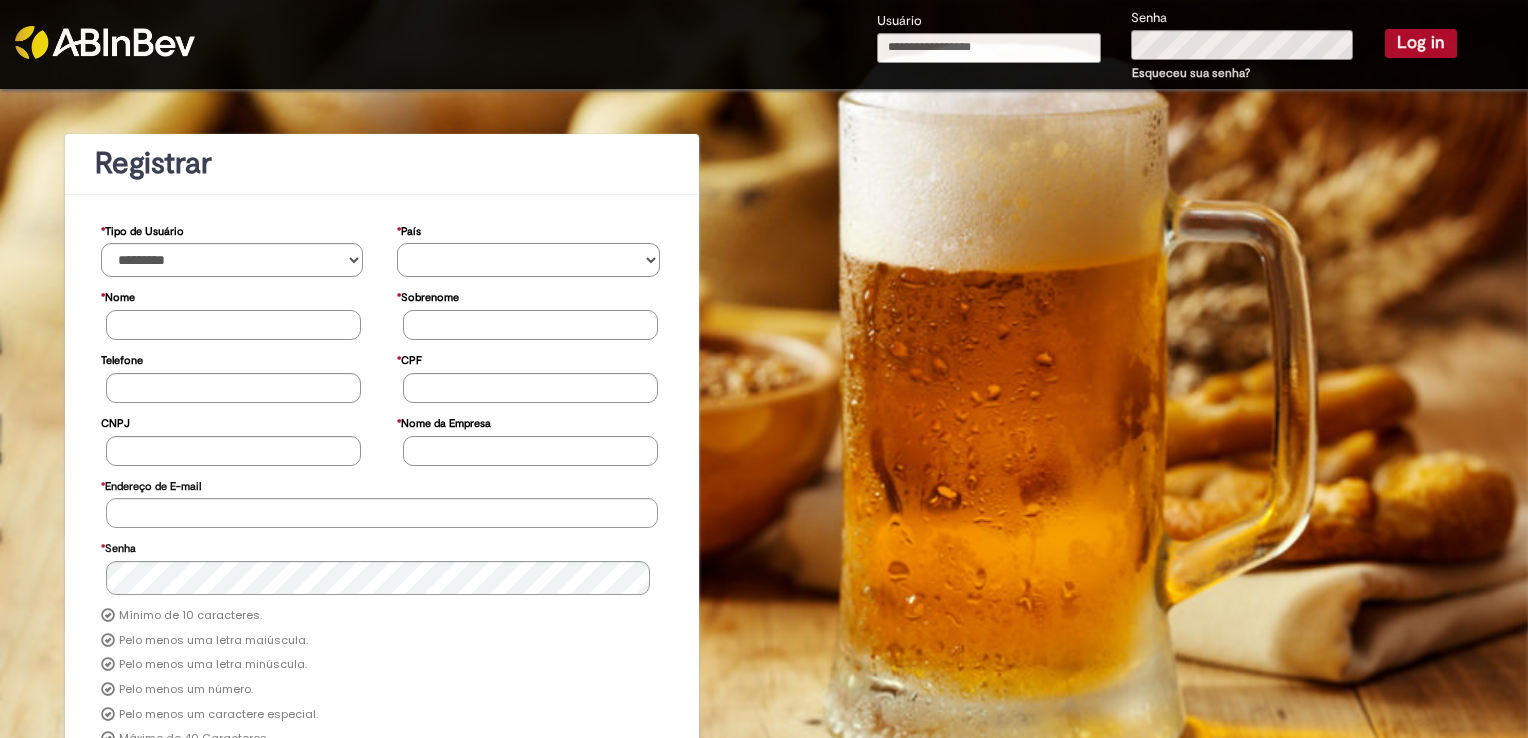 select on "**" 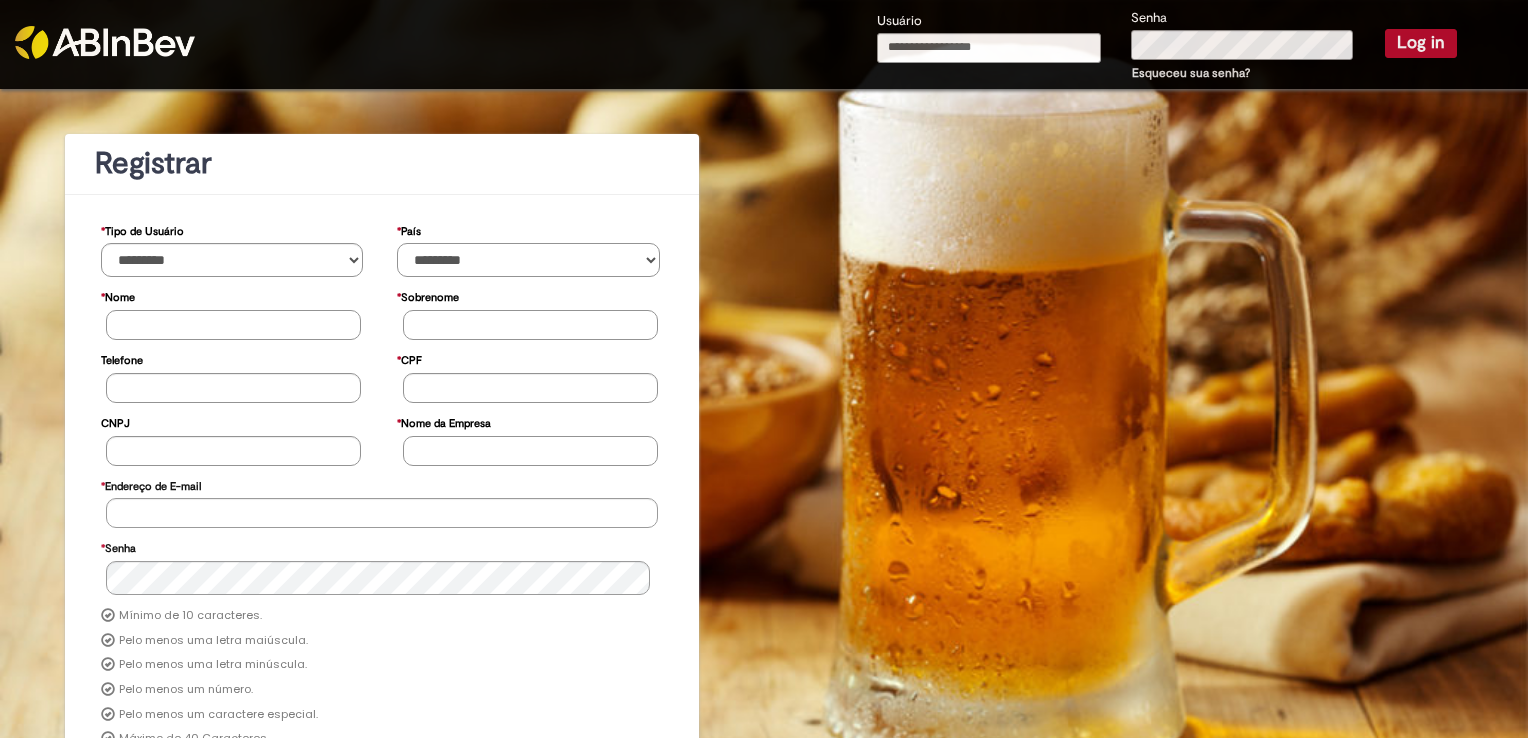 click on "*********   *******   ******   *****   ********   *******" at bounding box center [528, 260] 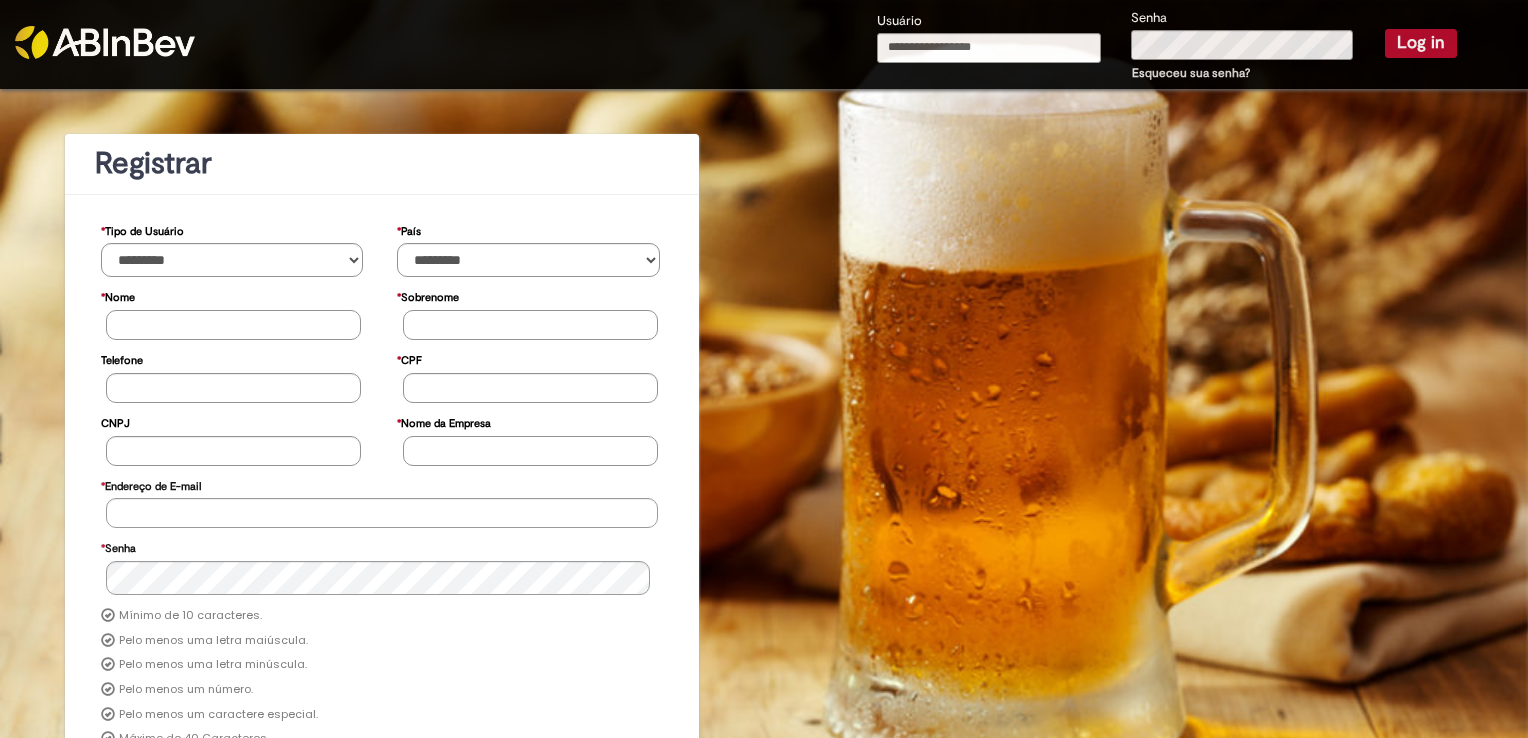 click on "*  Nome" at bounding box center [233, 325] 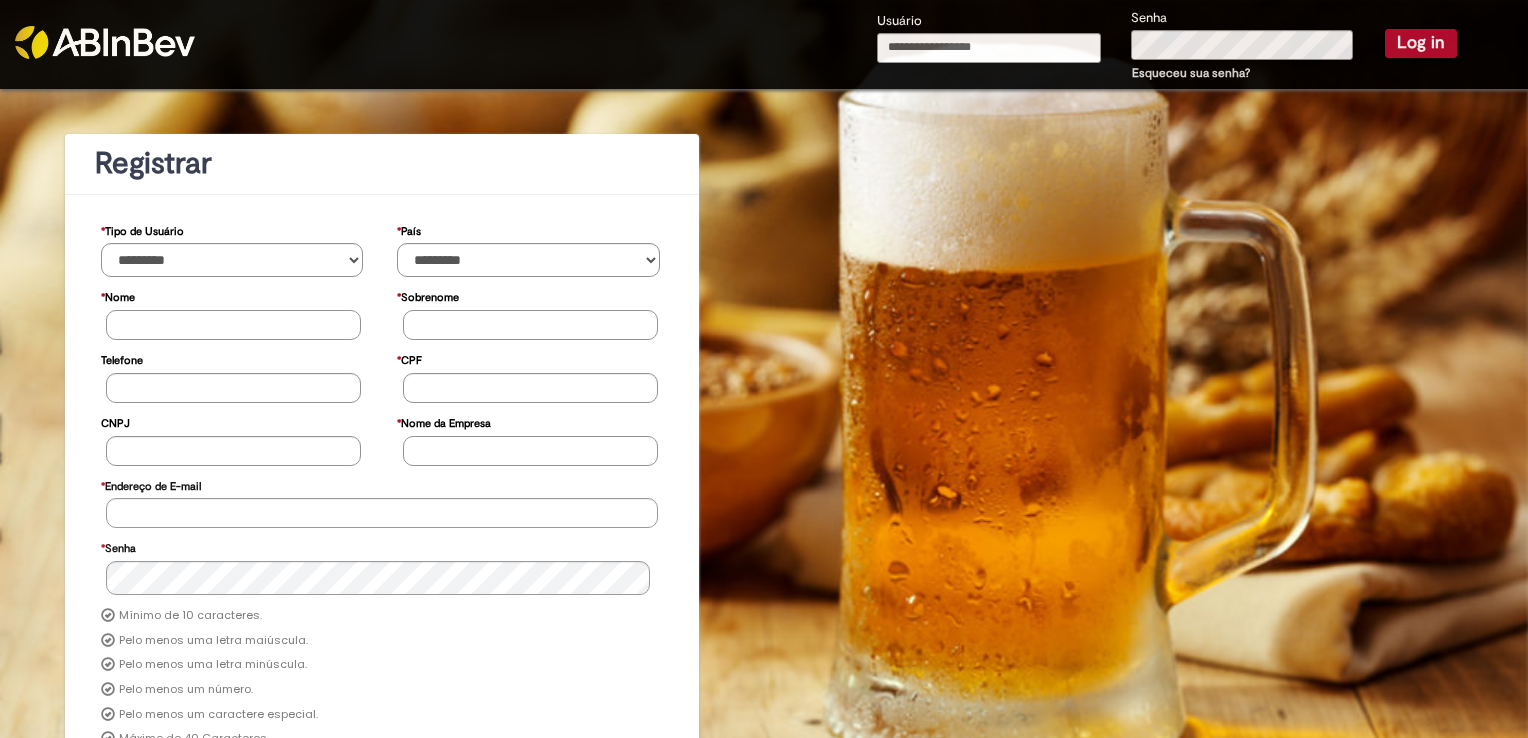 type on "********" 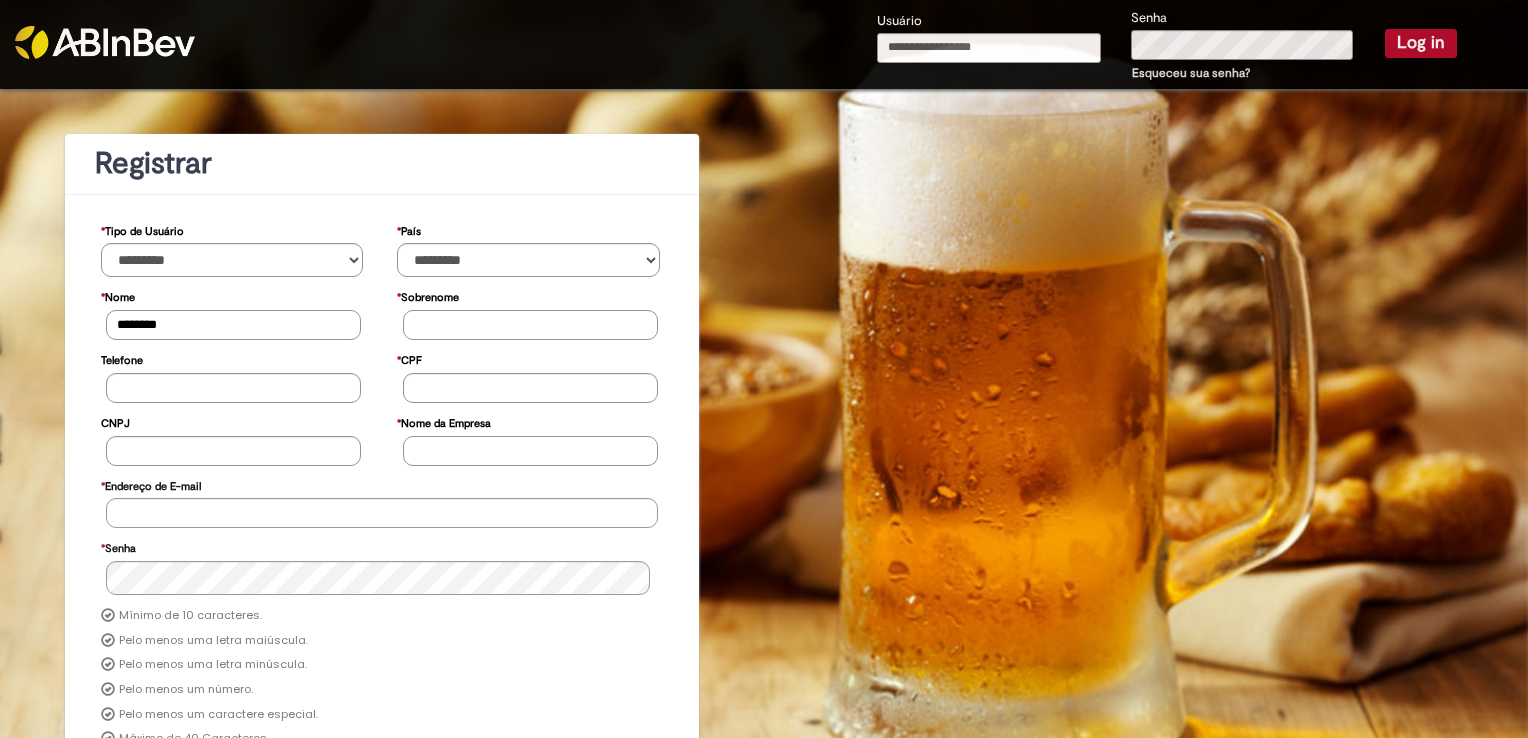 type on "*******" 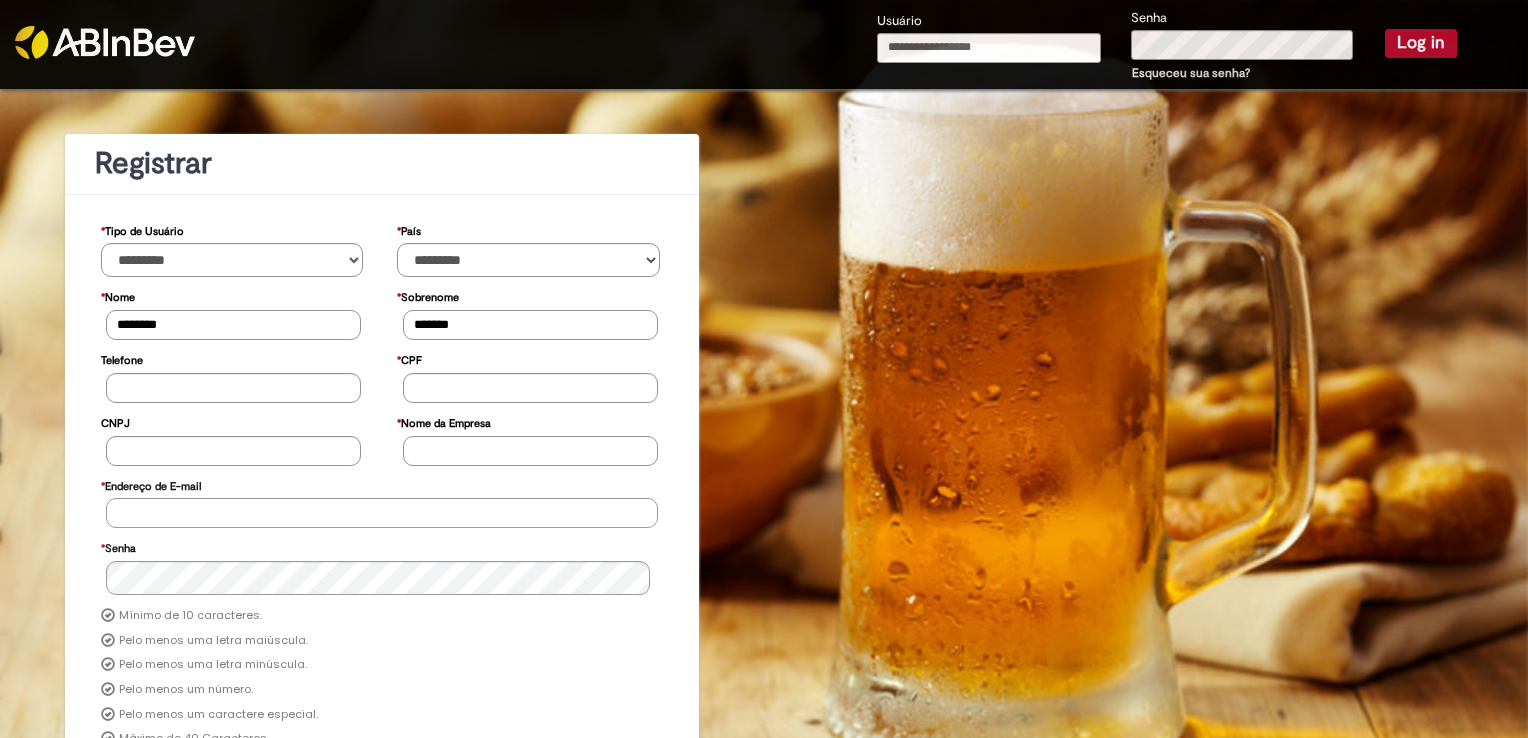 type on "**********" 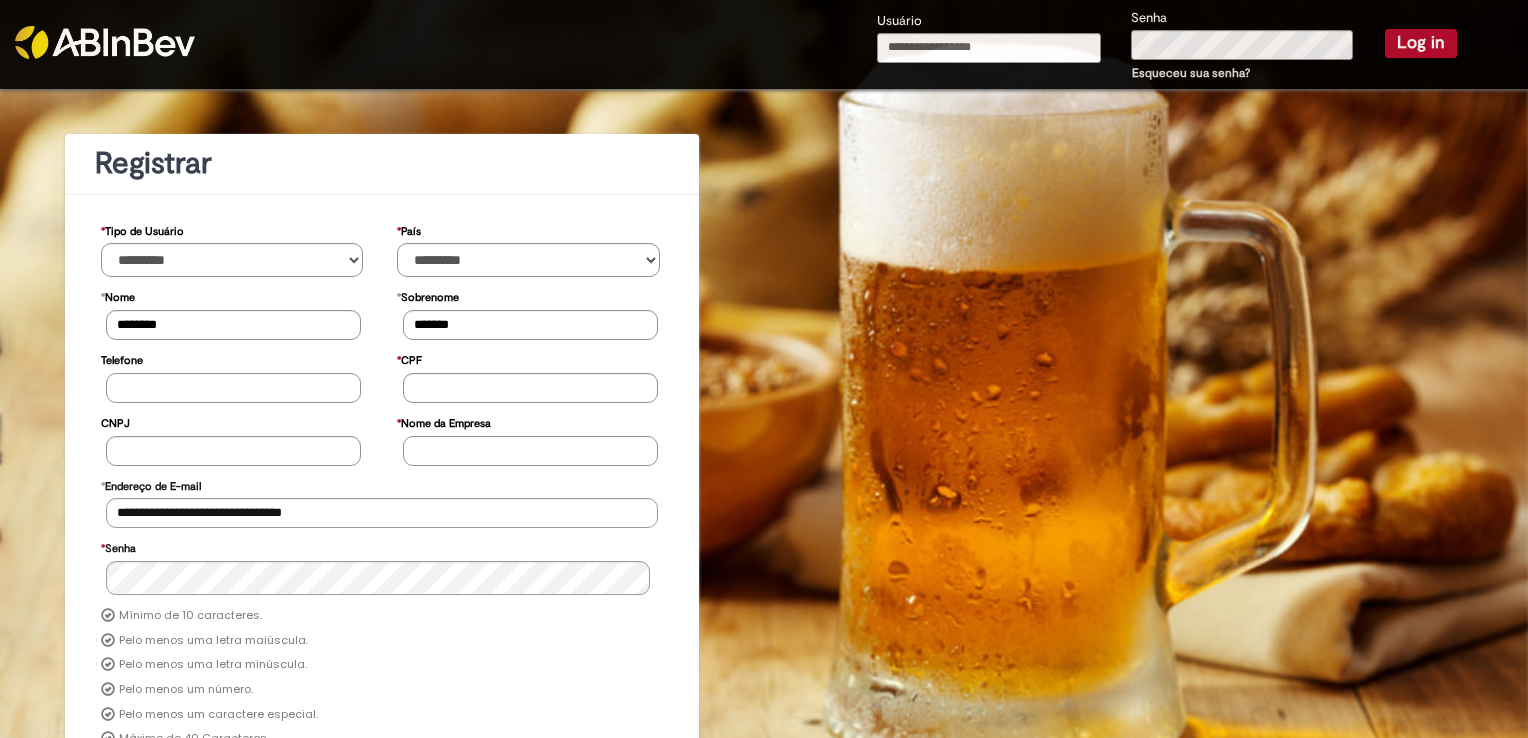 click on "Telefone" at bounding box center [233, 388] 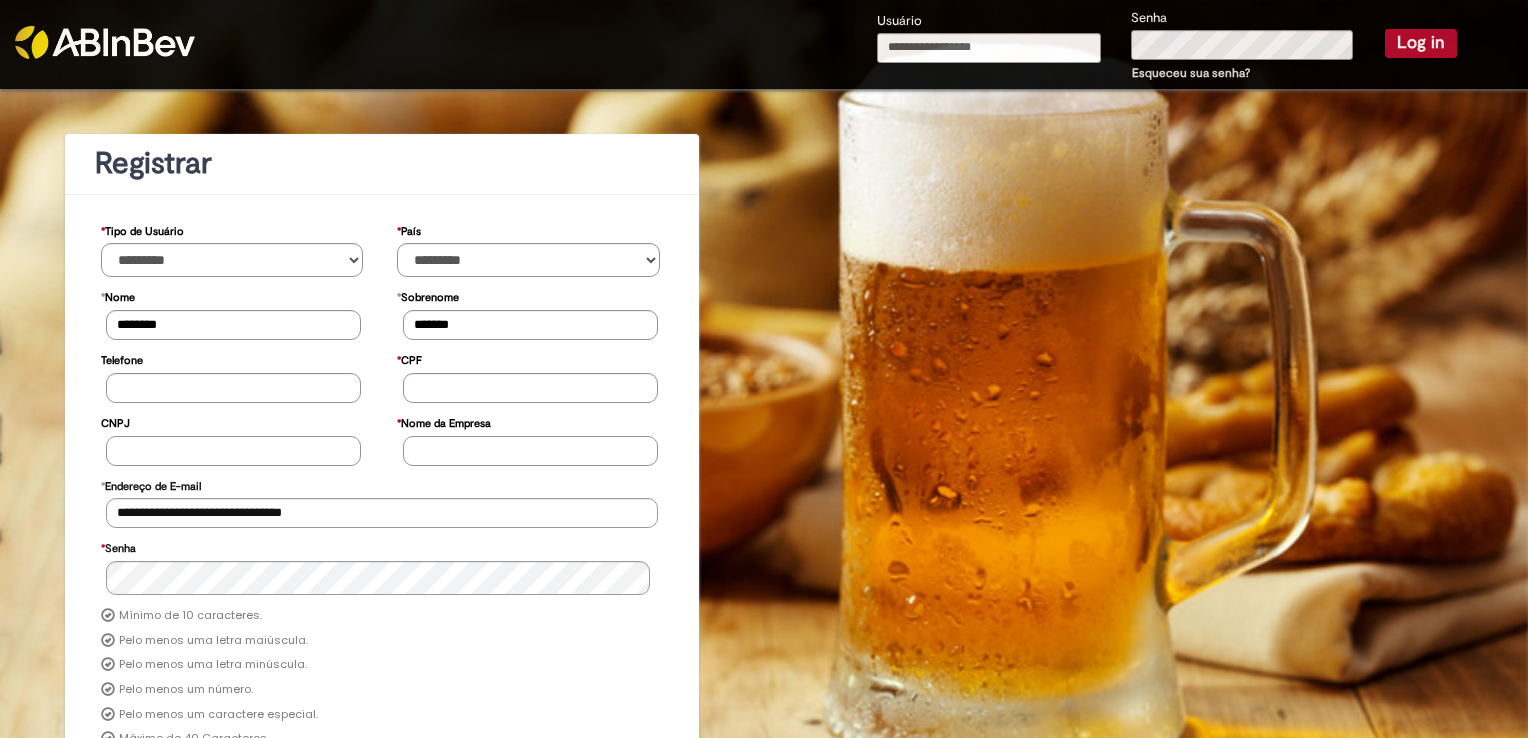 click on "CNPJ" at bounding box center (233, 451) 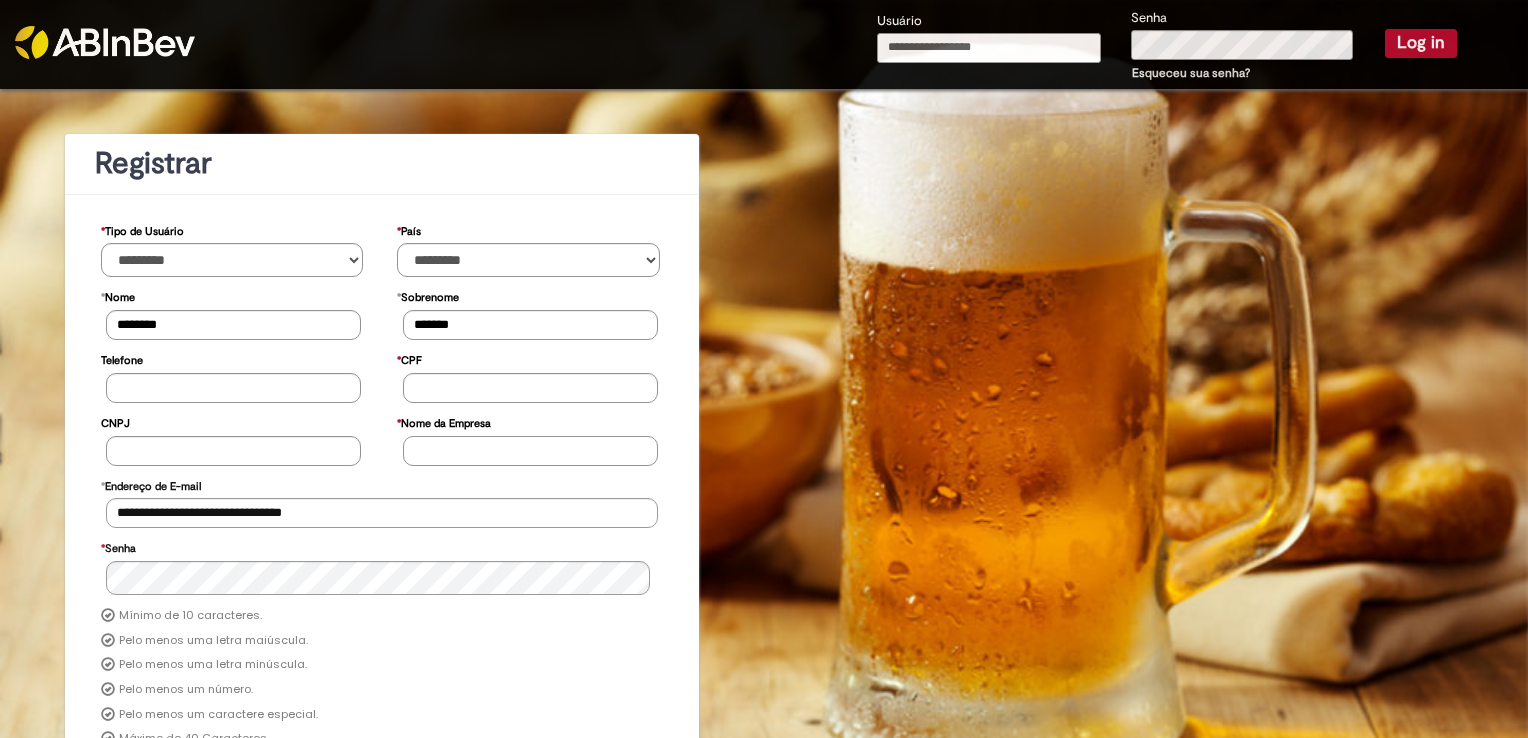 click on "Usuário" at bounding box center [989, 48] 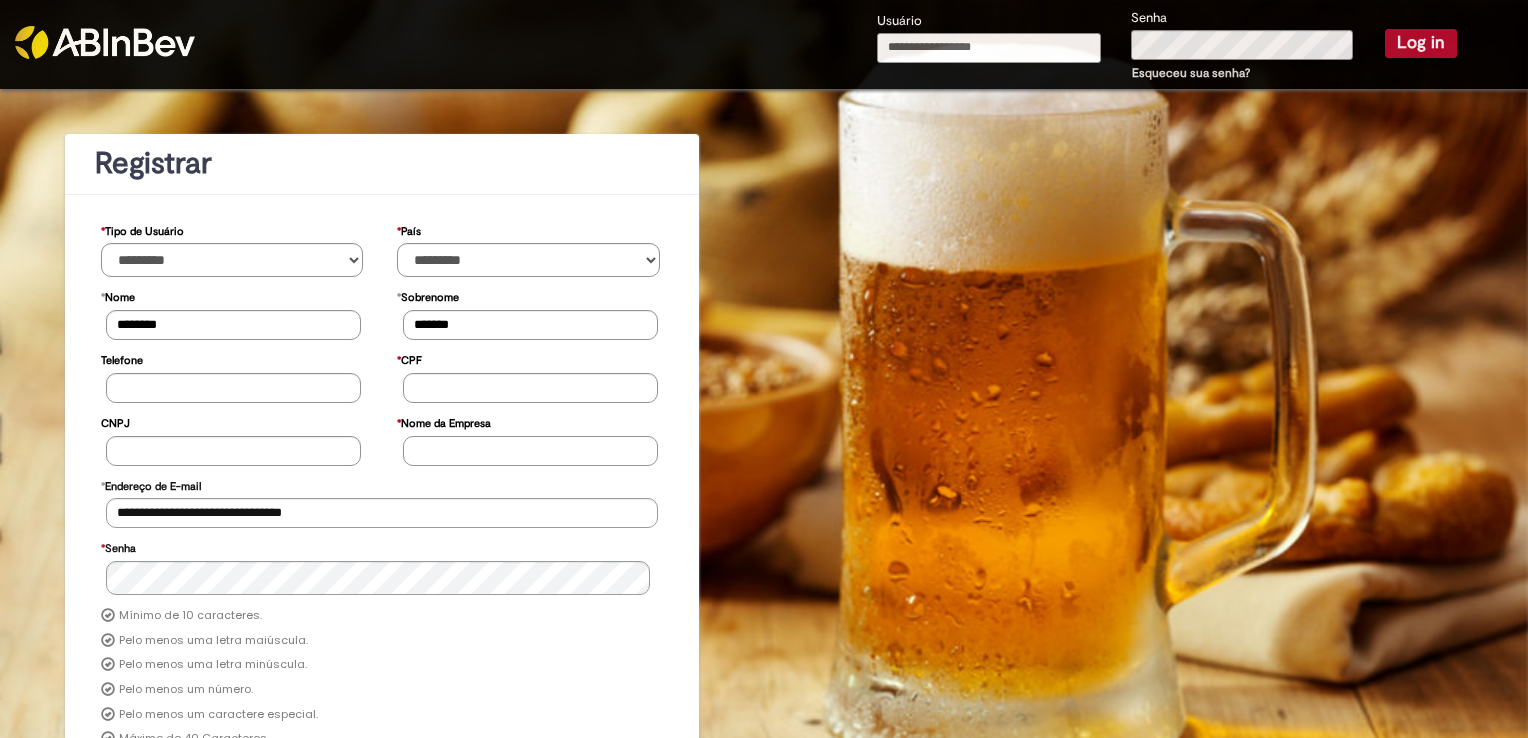 type on "**********" 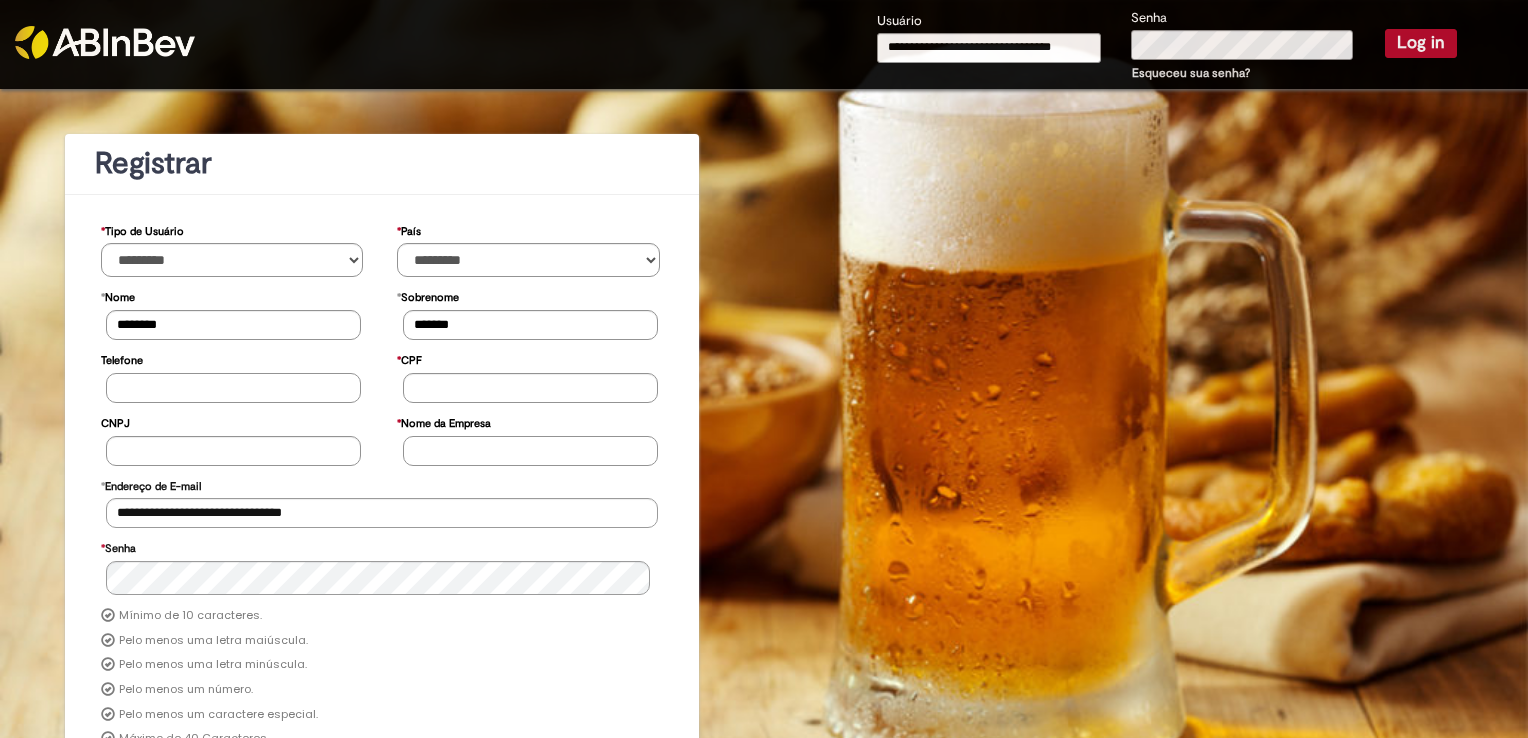 click on "Telefone" at bounding box center [233, 388] 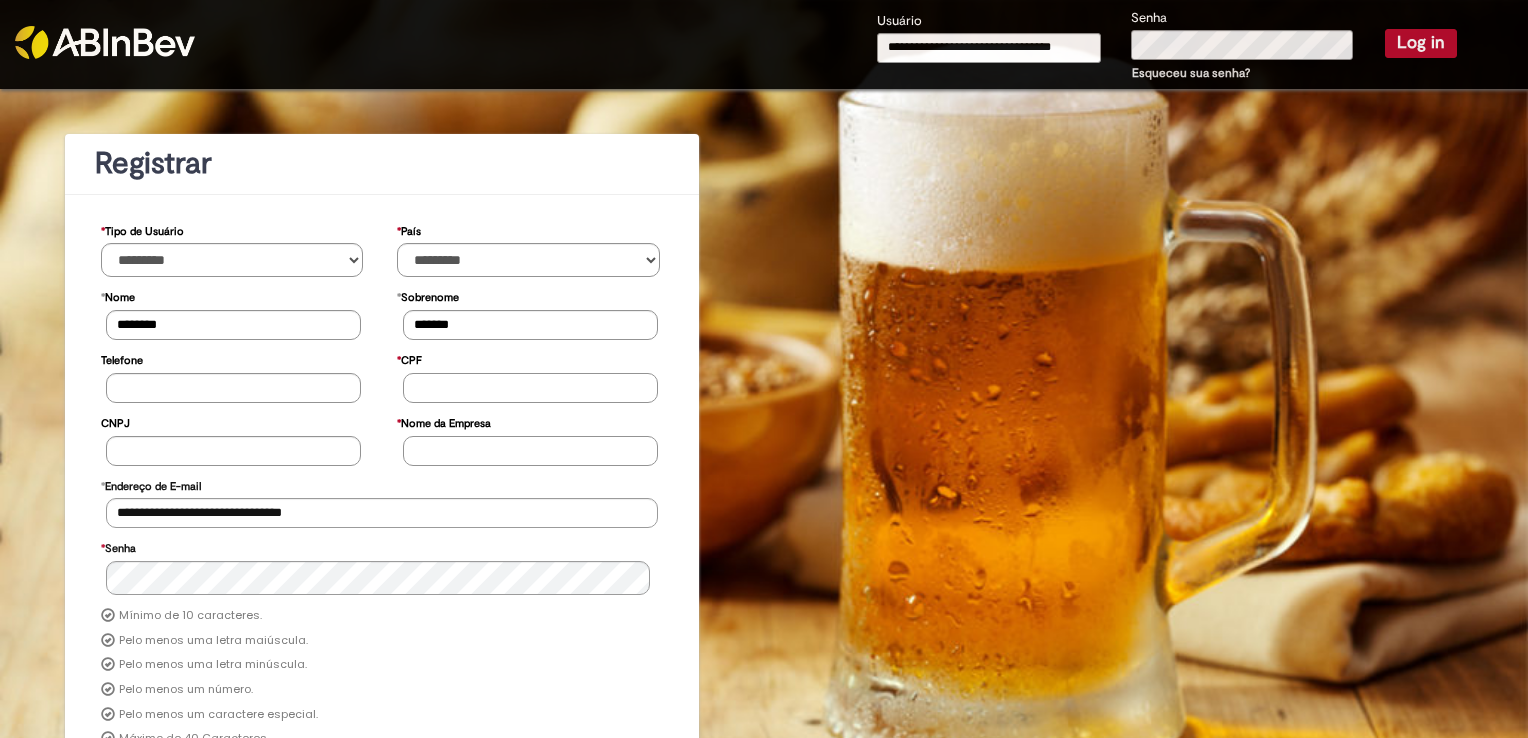 click on "*  CPF" at bounding box center (530, 388) 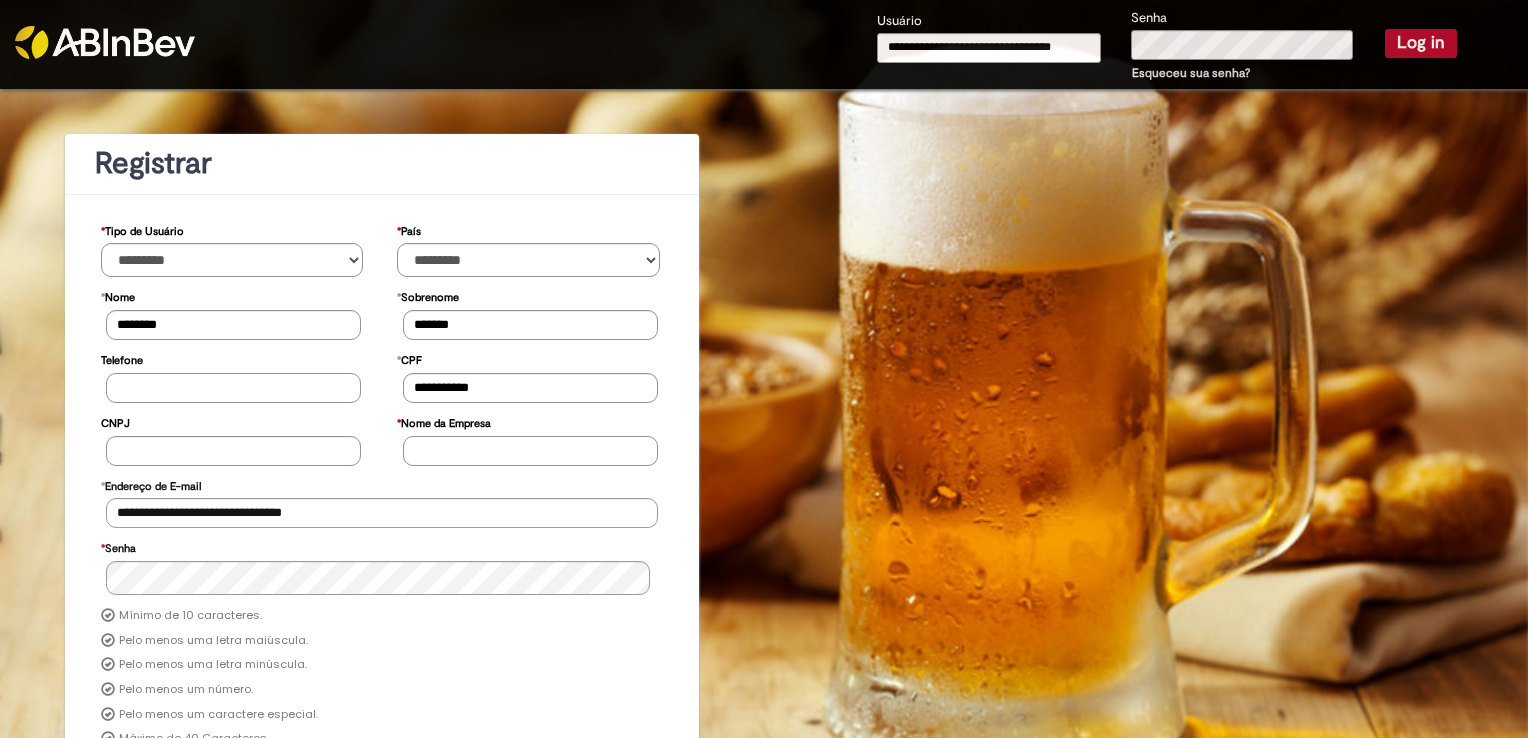 type on "**********" 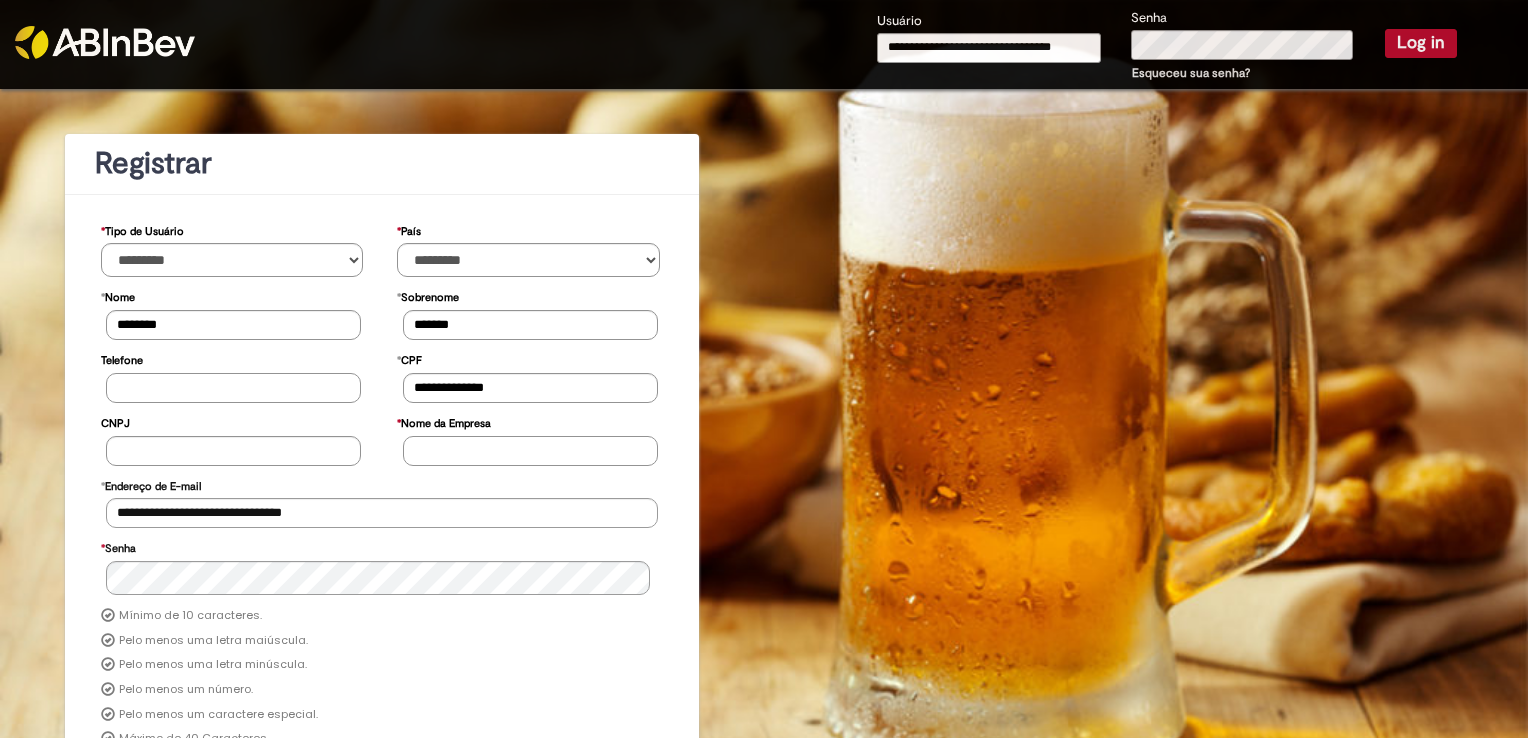 click on "Telefone" at bounding box center [233, 388] 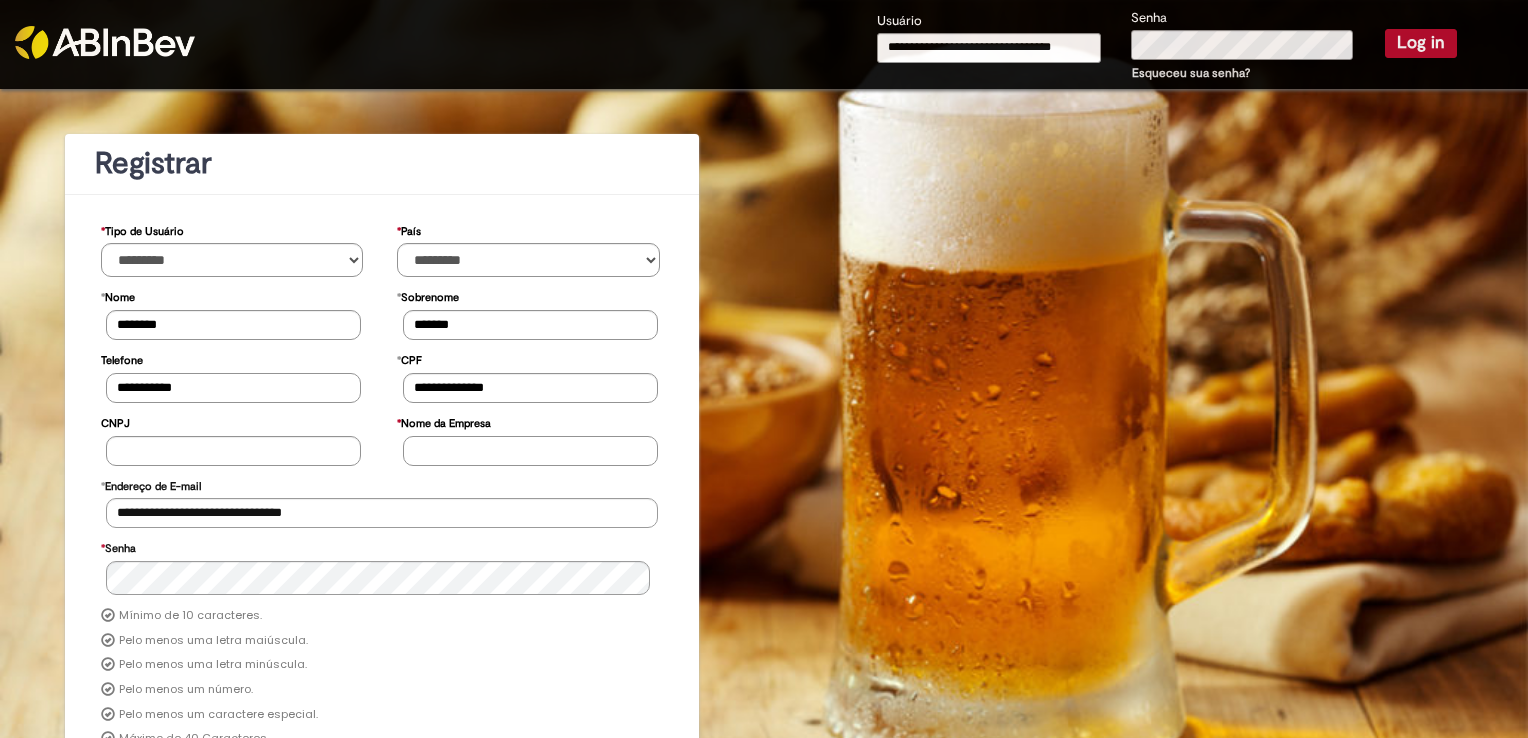 type on "**********" 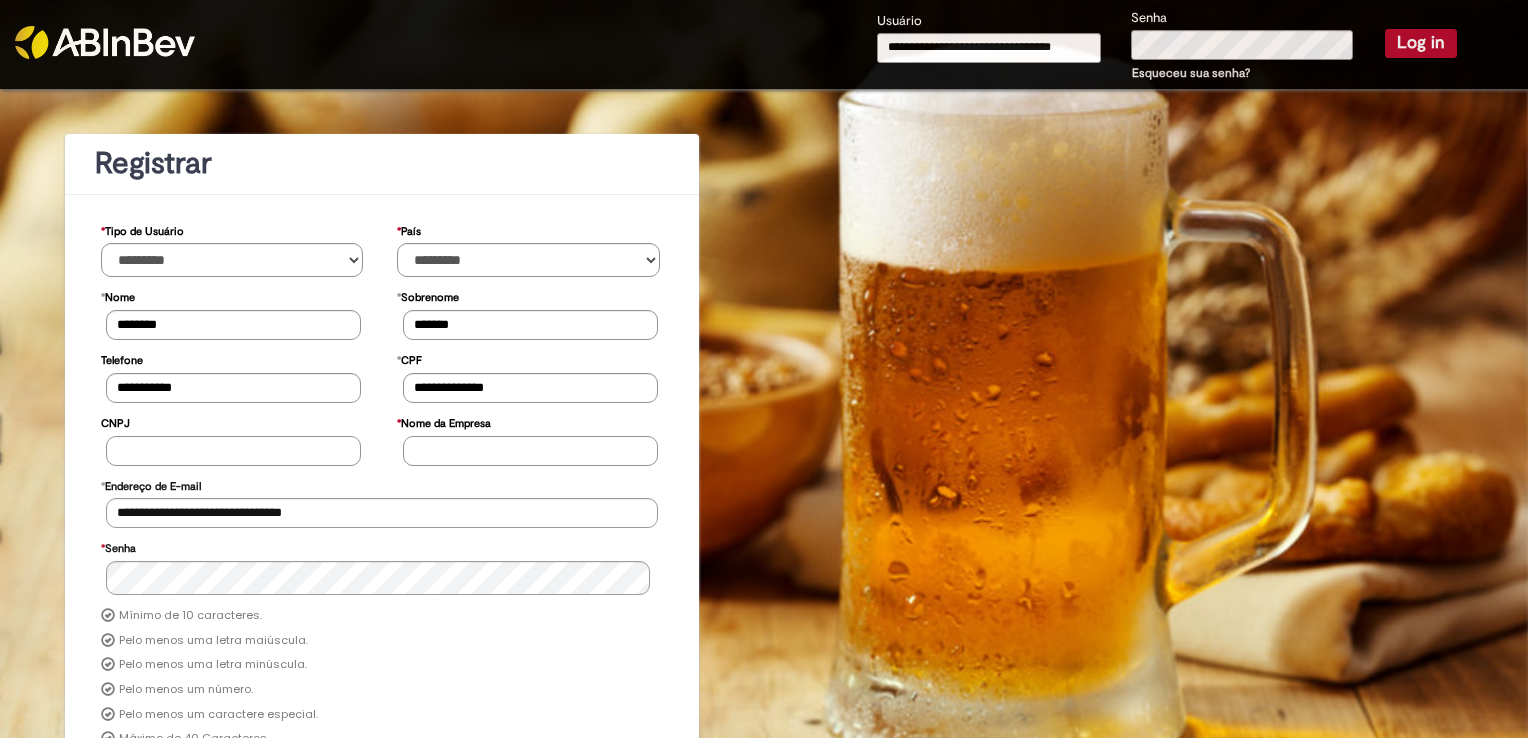 click on "CNPJ" at bounding box center (233, 451) 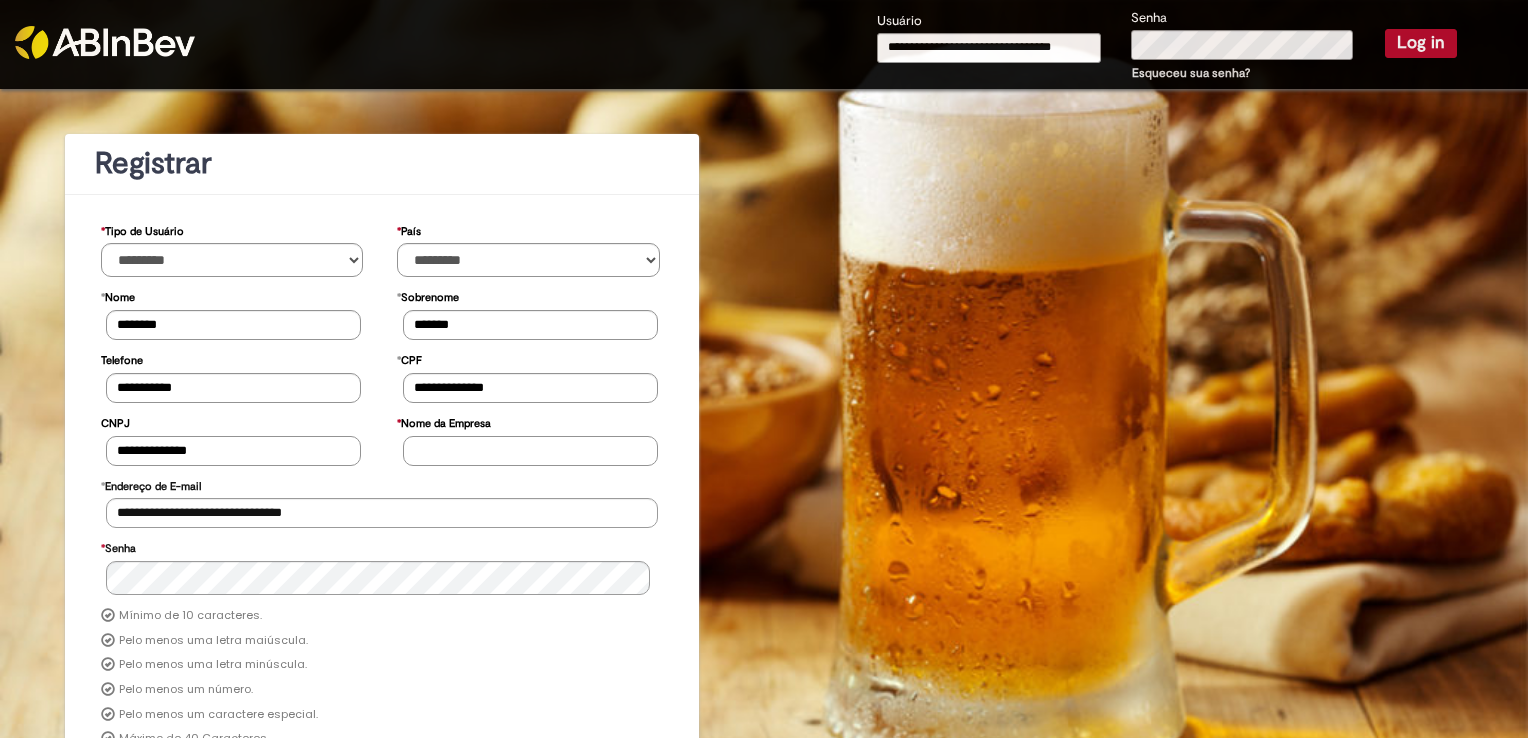 type on "**********" 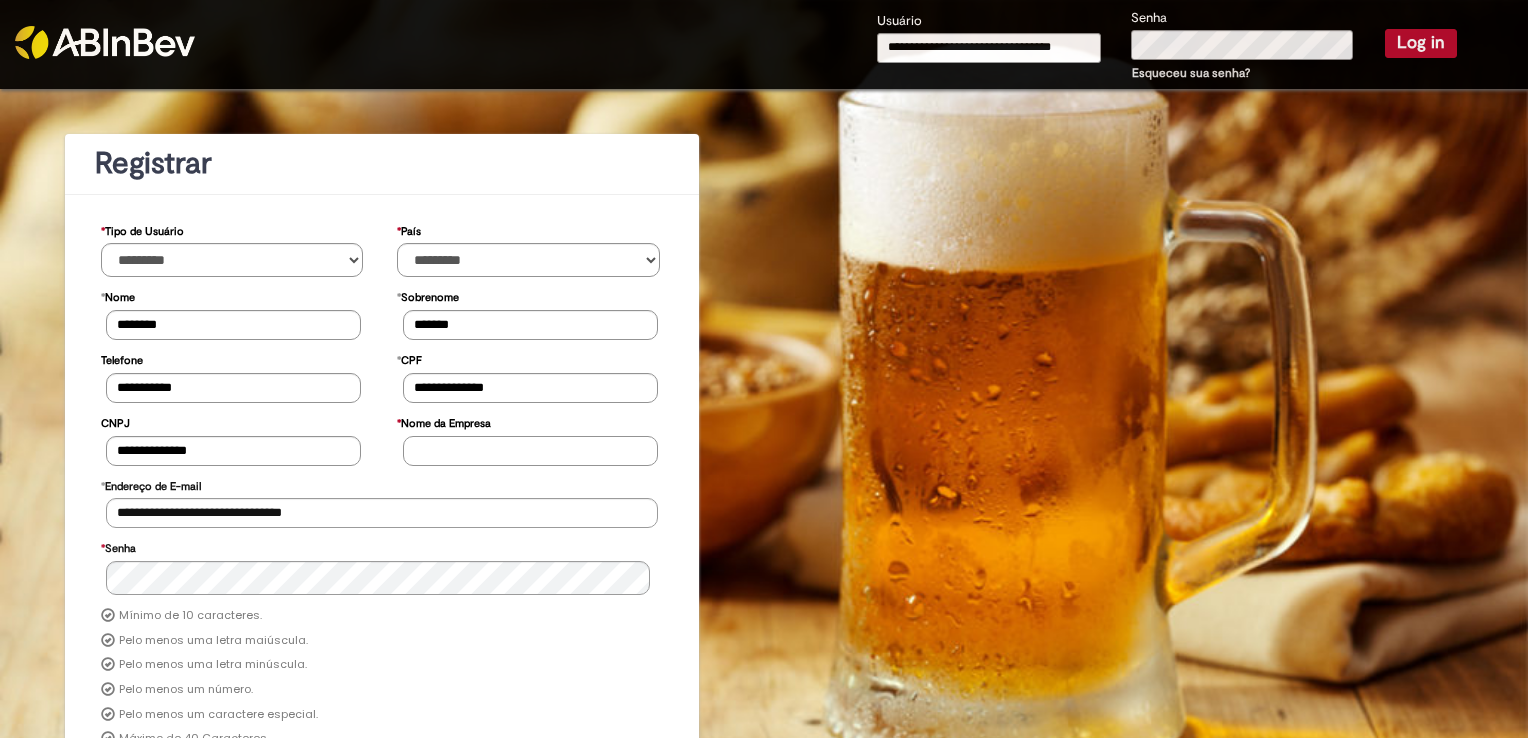click on "*  Nome da Empresa" at bounding box center [530, 451] 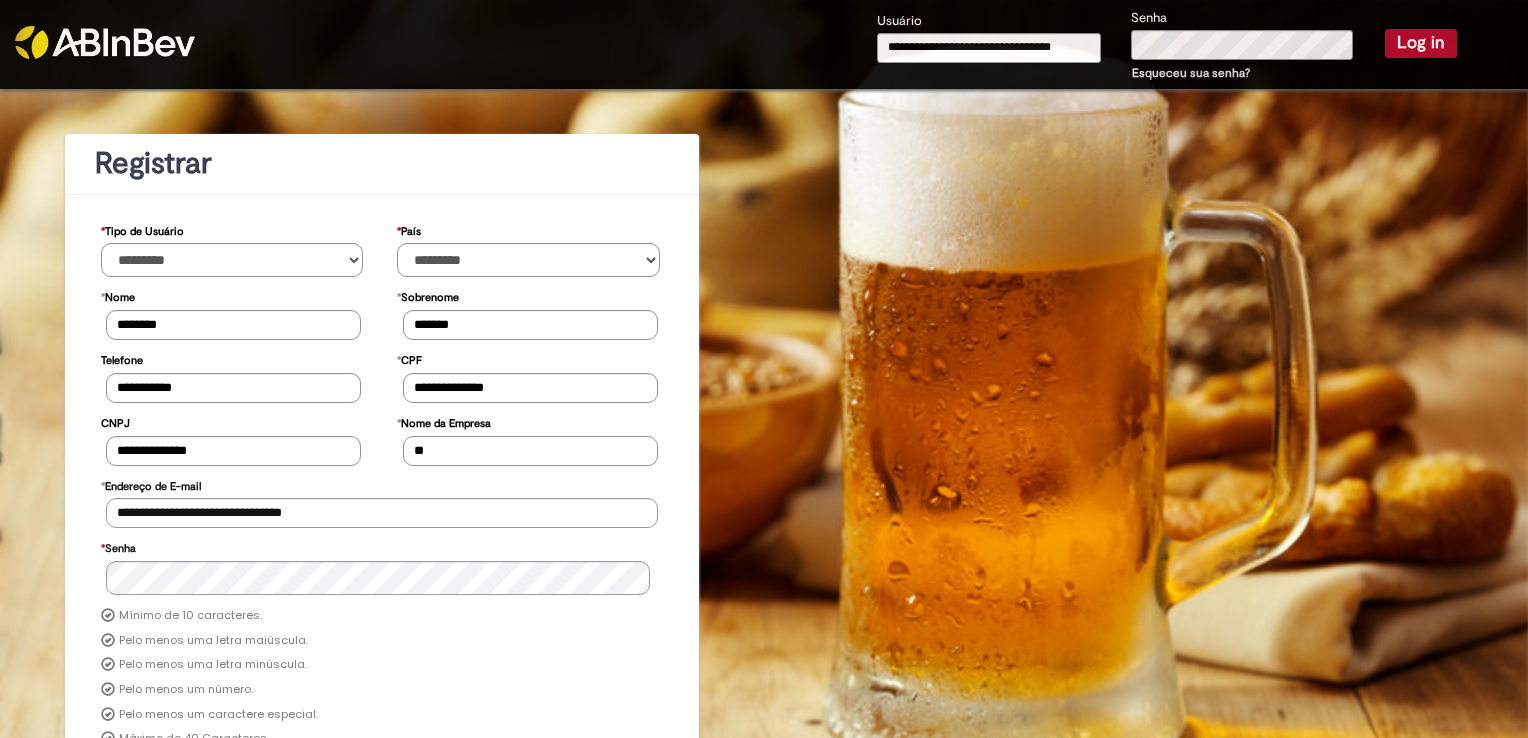 type on "*" 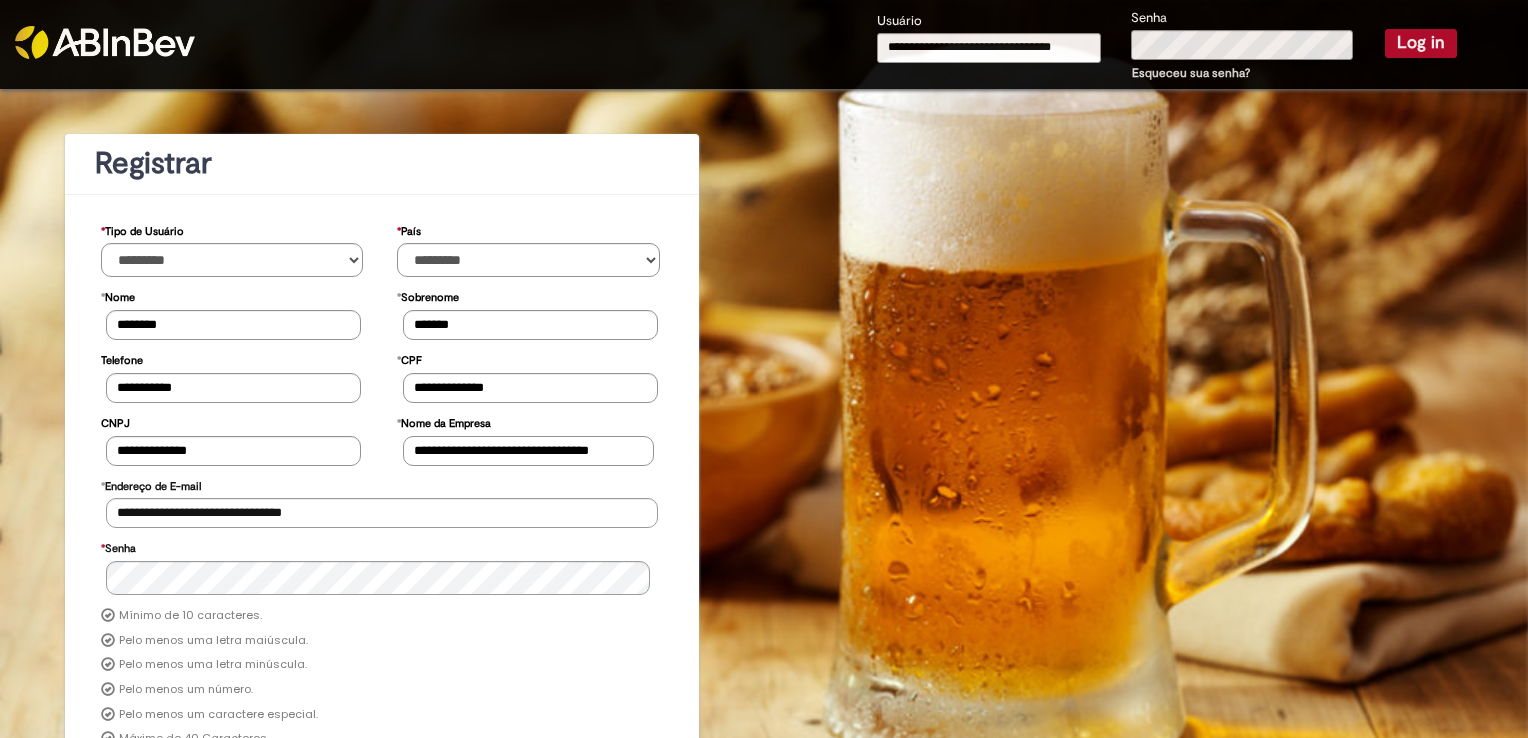 scroll, scrollTop: 0, scrollLeft: 44, axis: horizontal 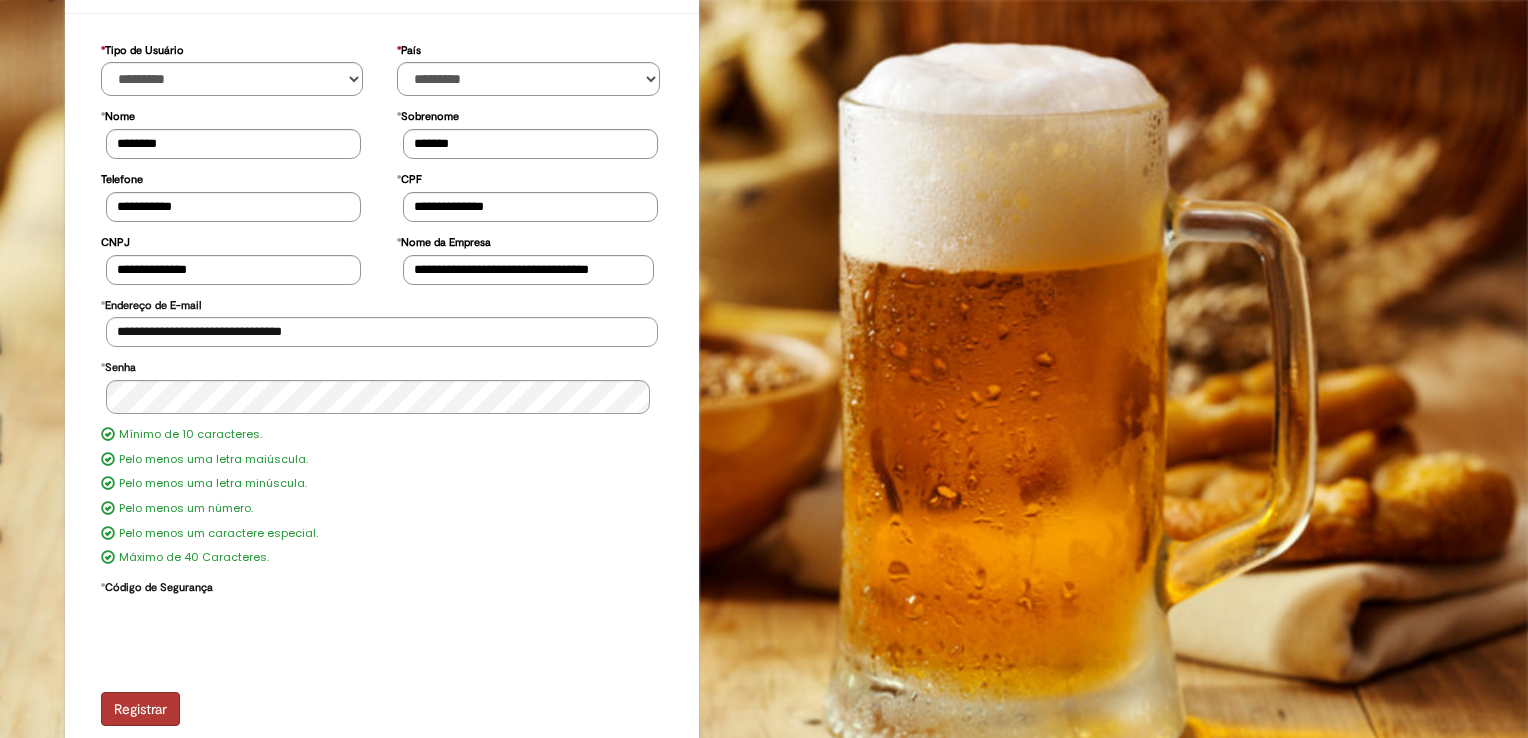 click on "Registrar" at bounding box center (140, 709) 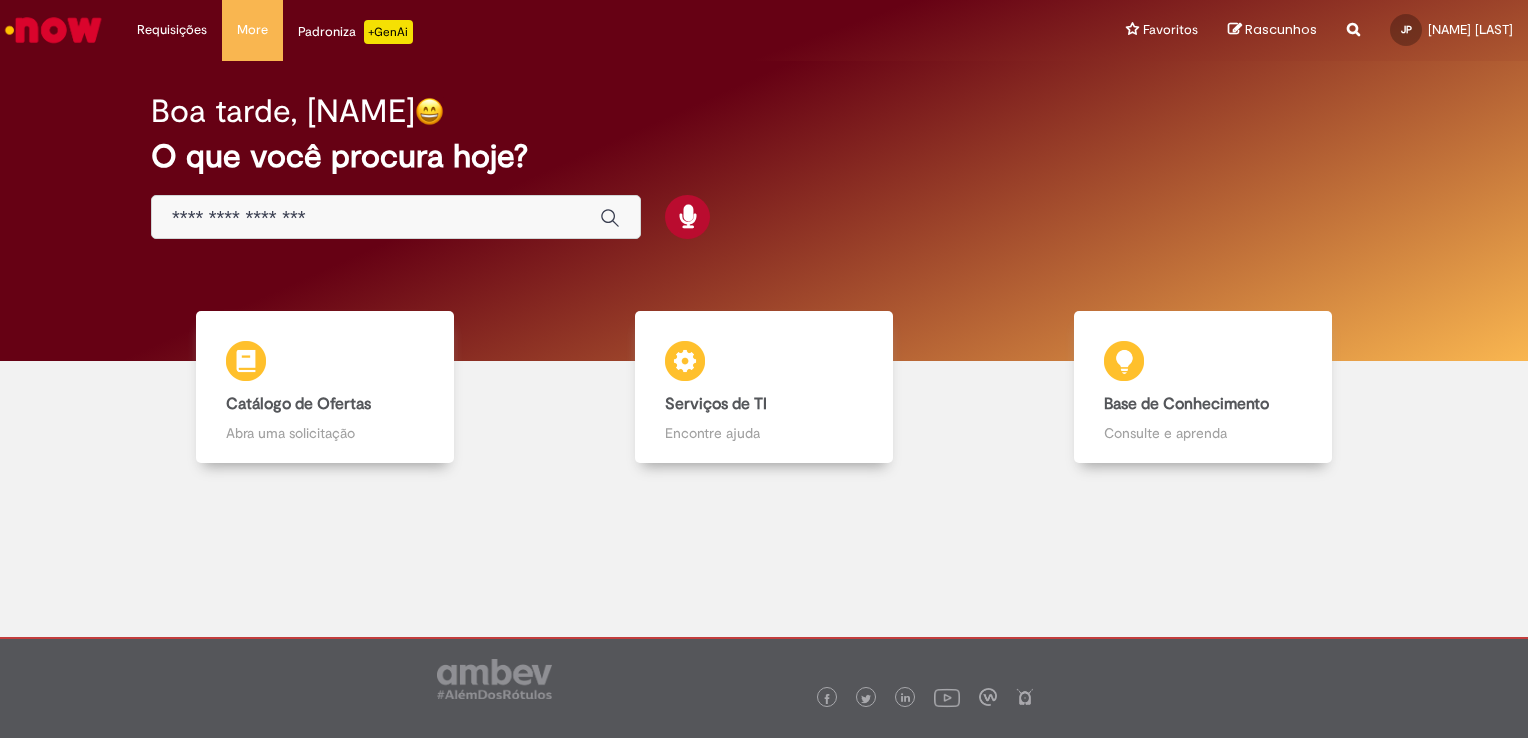 scroll, scrollTop: 0, scrollLeft: 0, axis: both 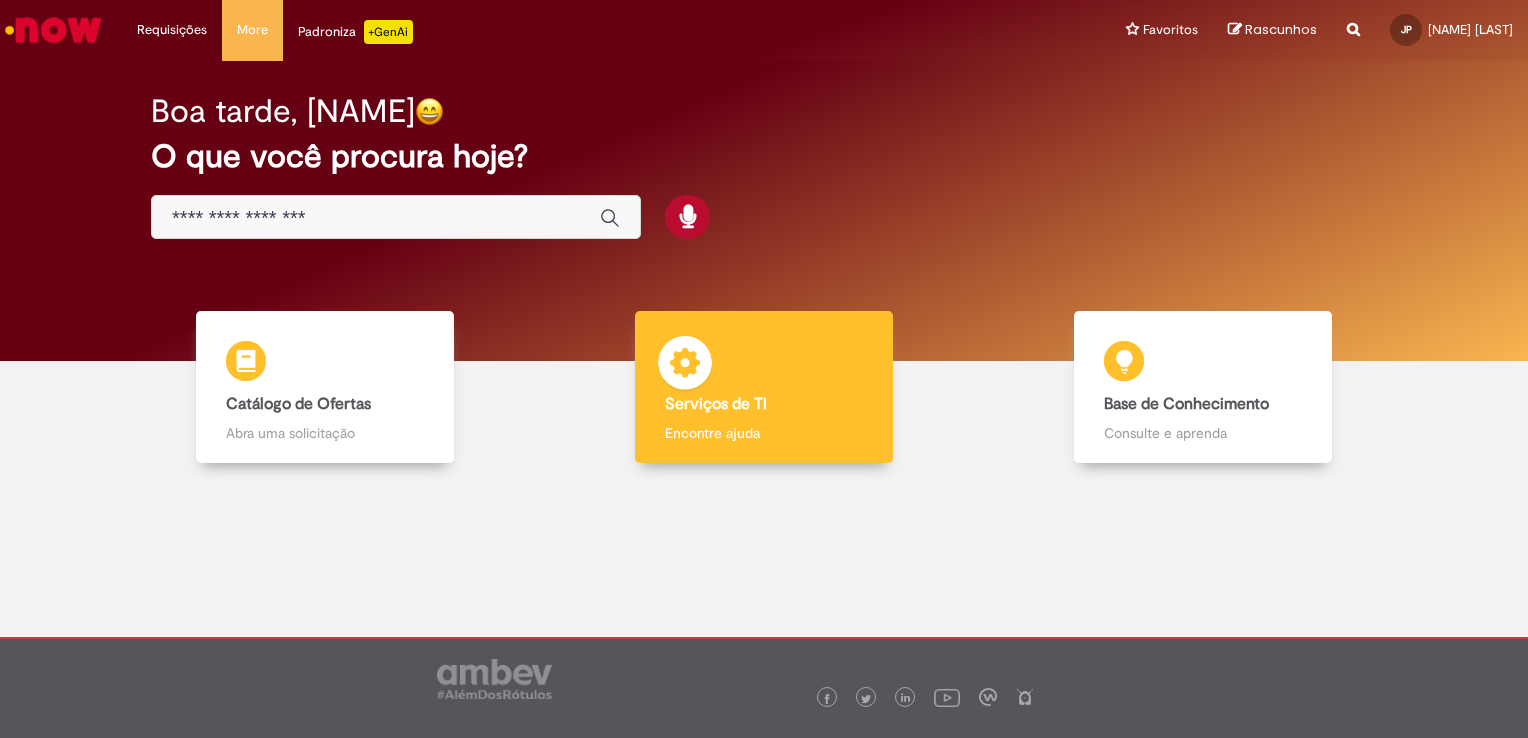 click at bounding box center [685, 366] 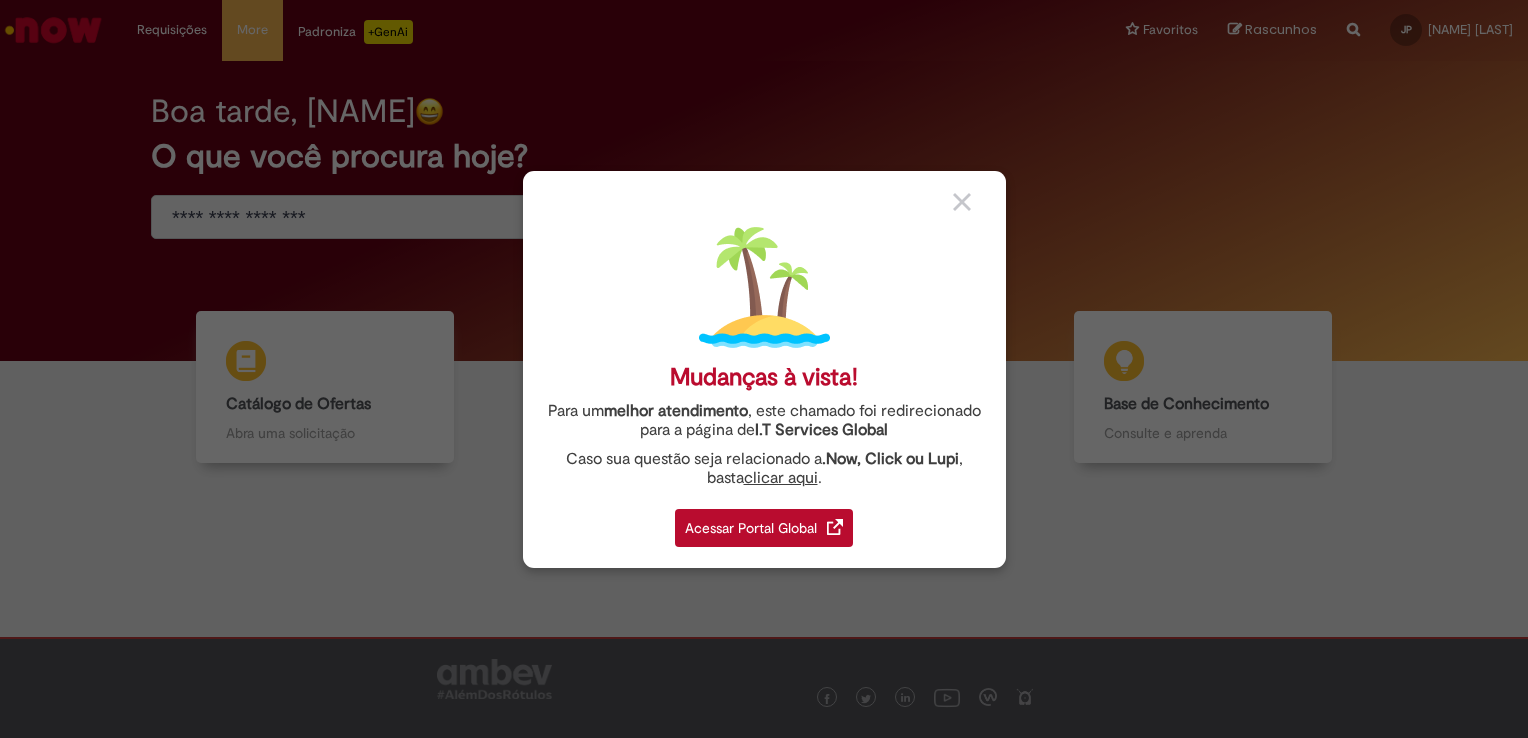 click on "clicar aqui" at bounding box center (781, 472) 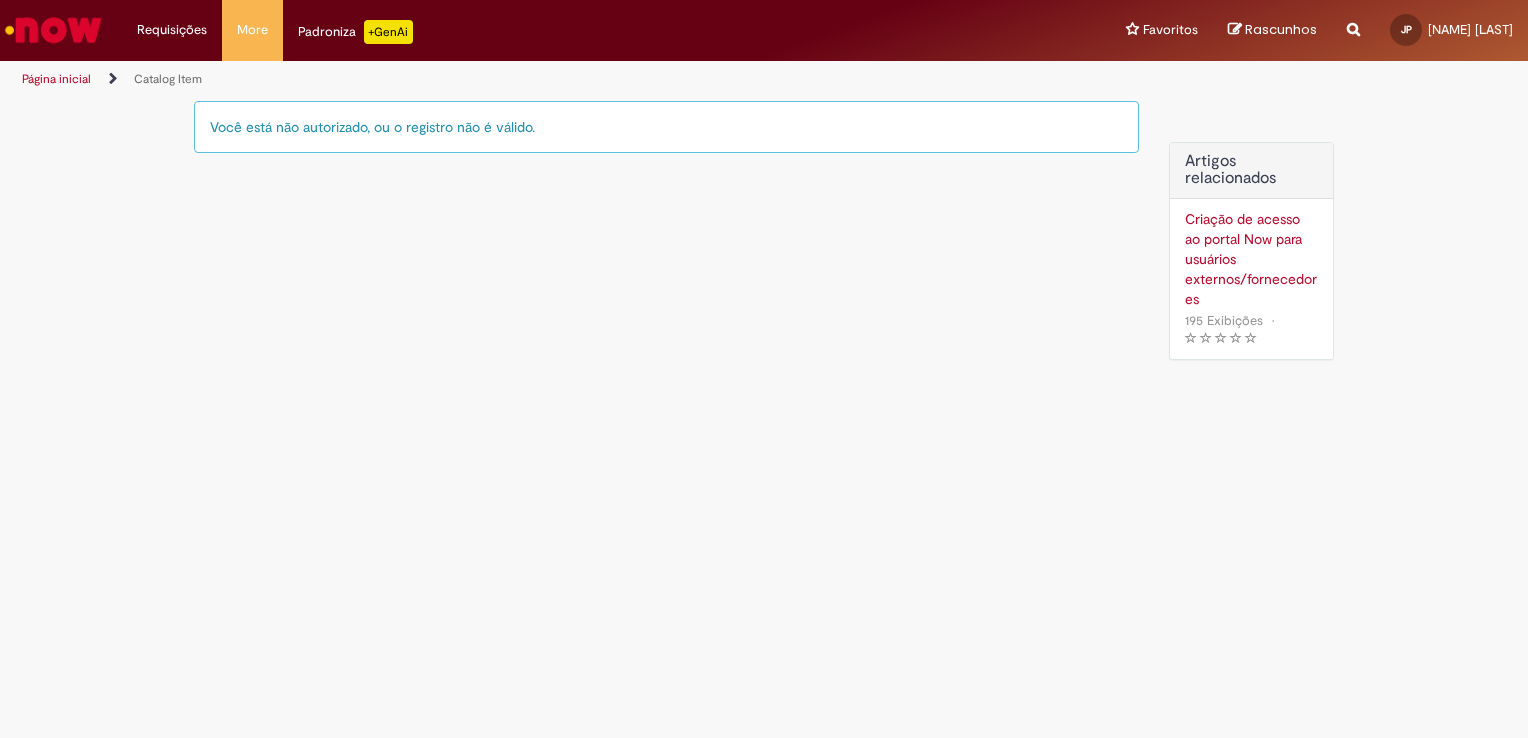 click on "Criação de acesso ao portal Now para usuários externos/fornecedores" at bounding box center [1251, 259] 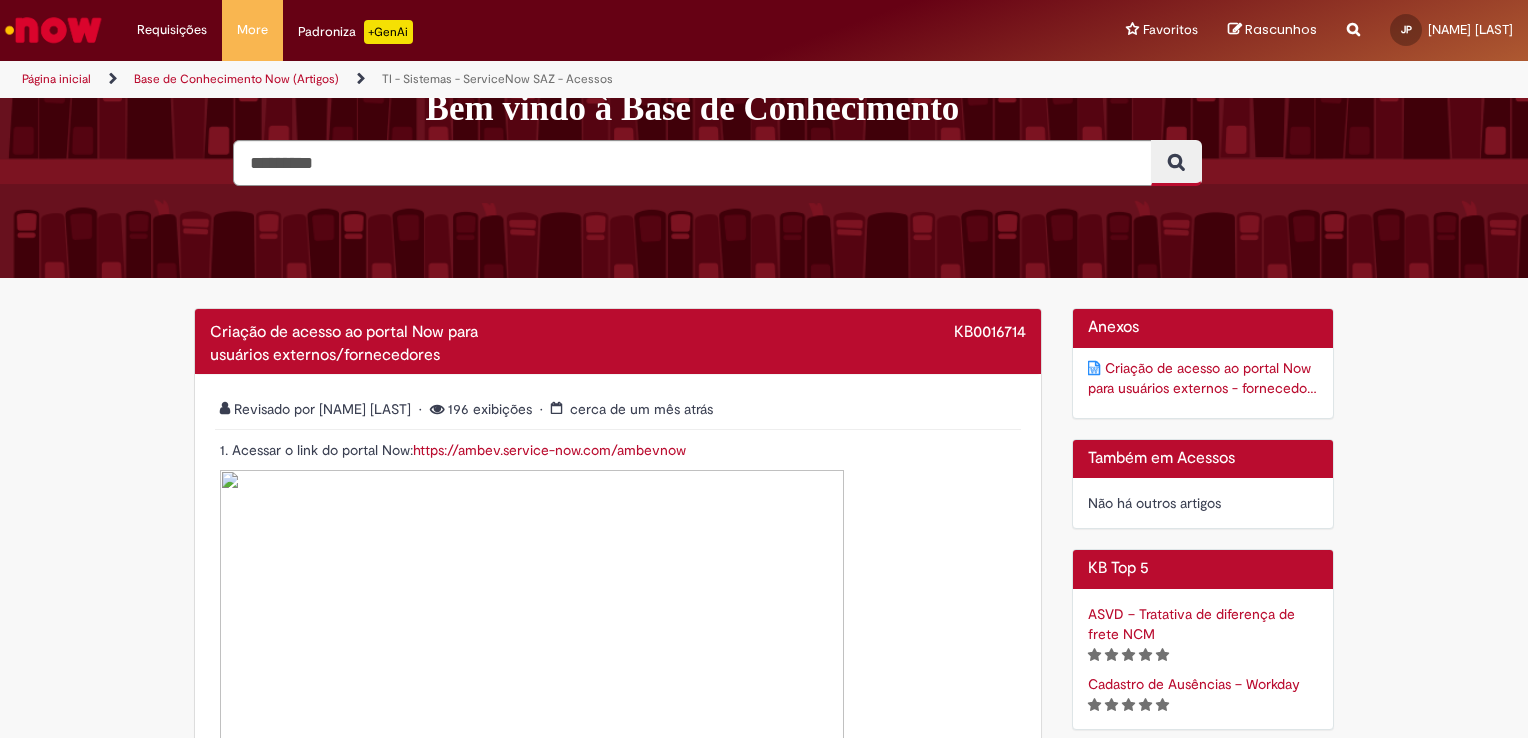 scroll, scrollTop: 0, scrollLeft: 0, axis: both 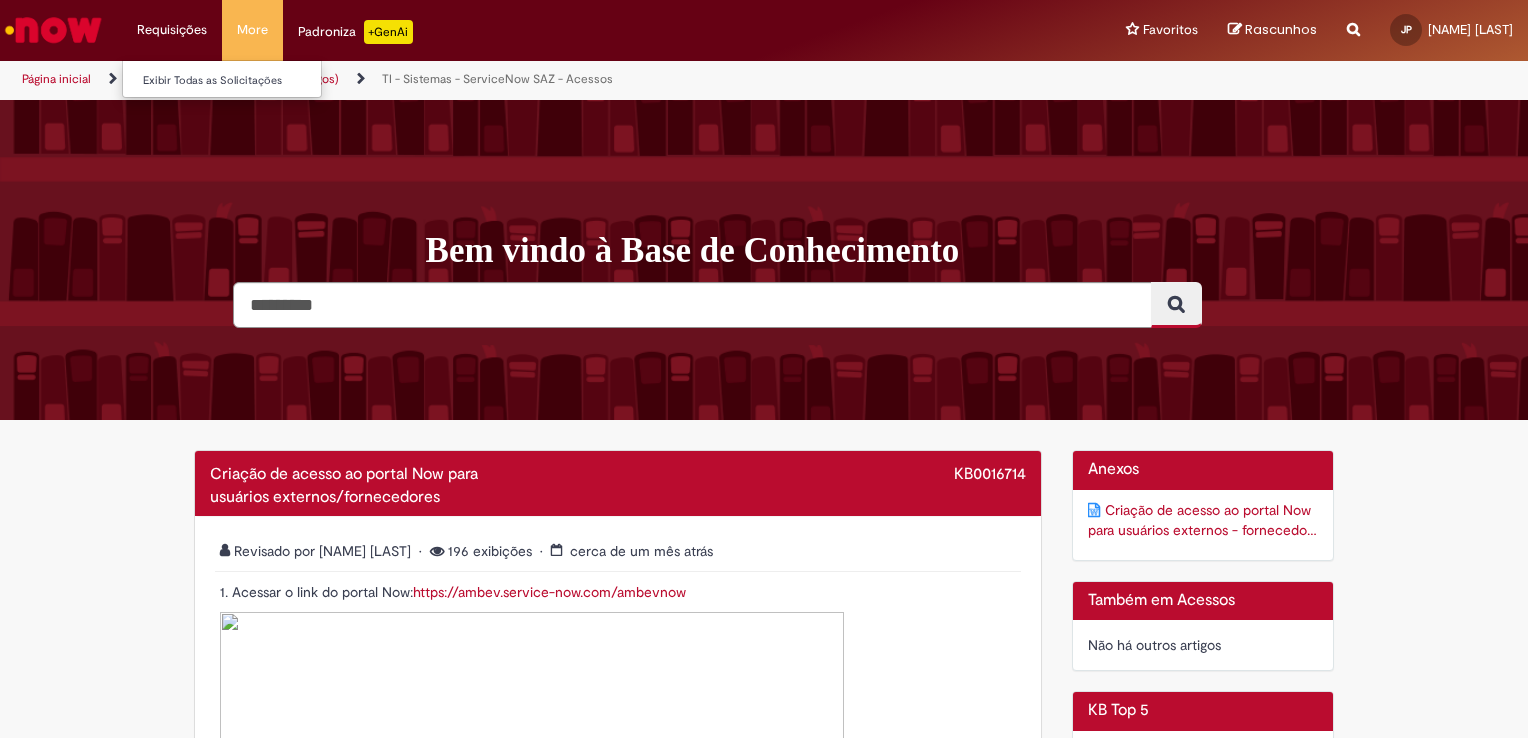 click on "Requisições
Exibir Todas as Solicitações" at bounding box center (172, 30) 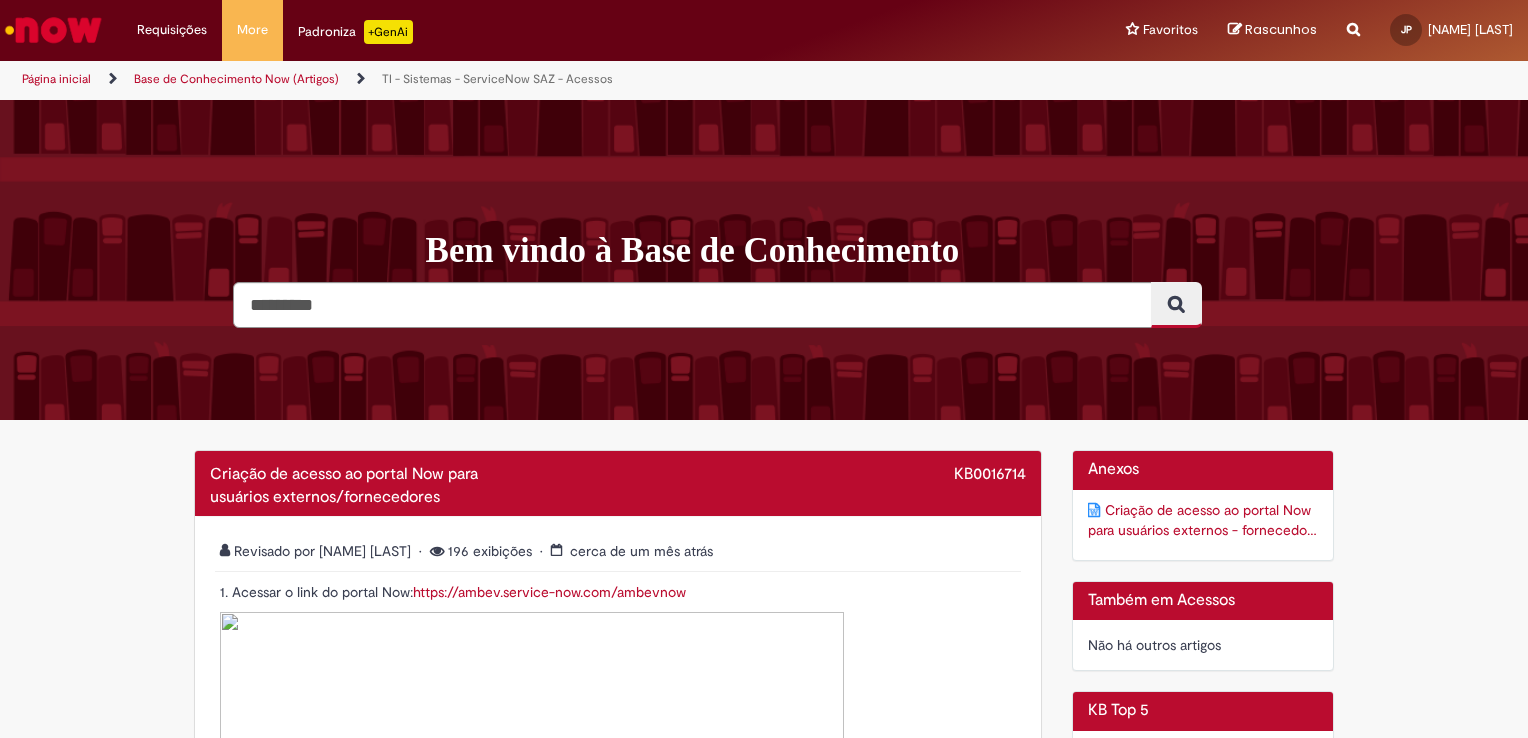 click at bounding box center (53, 30) 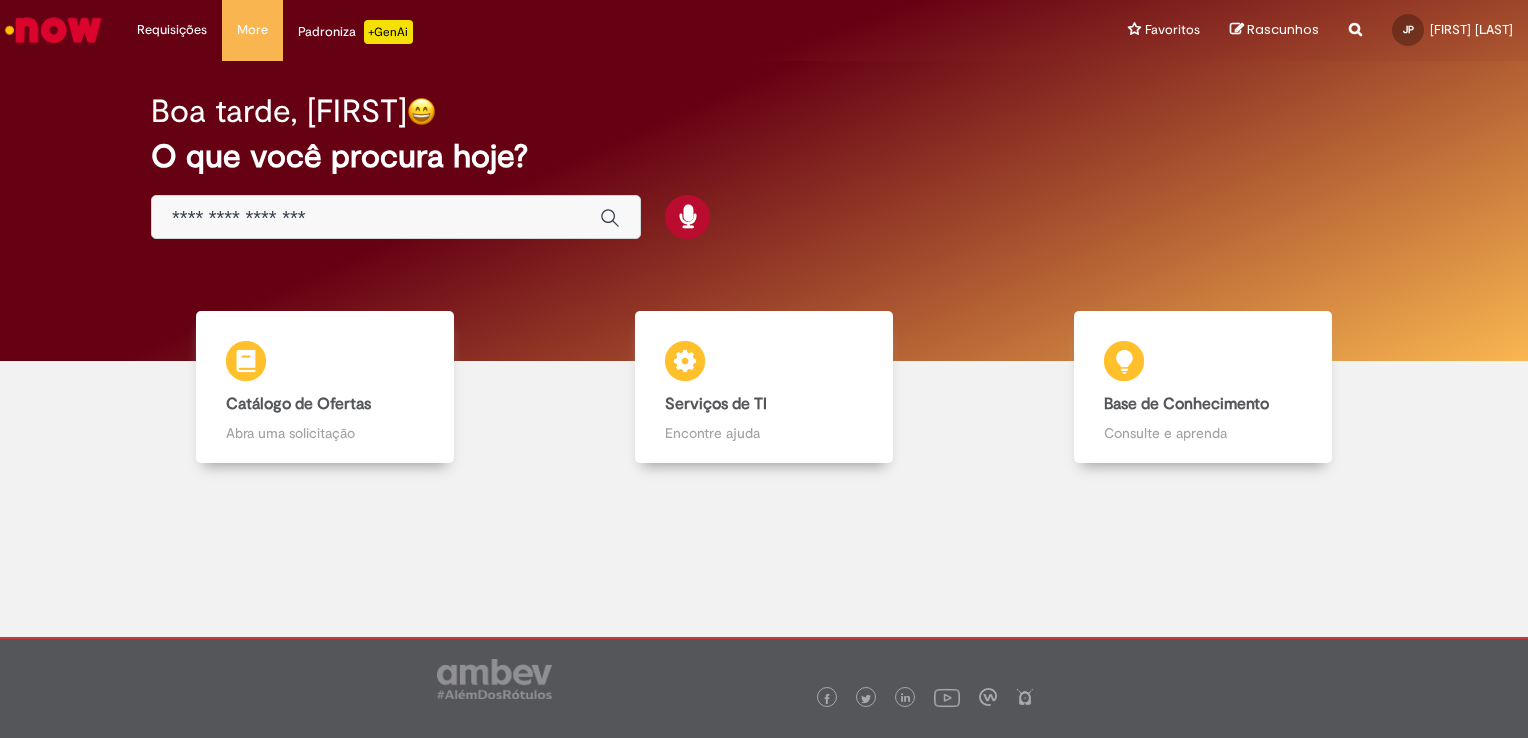 scroll, scrollTop: 0, scrollLeft: 0, axis: both 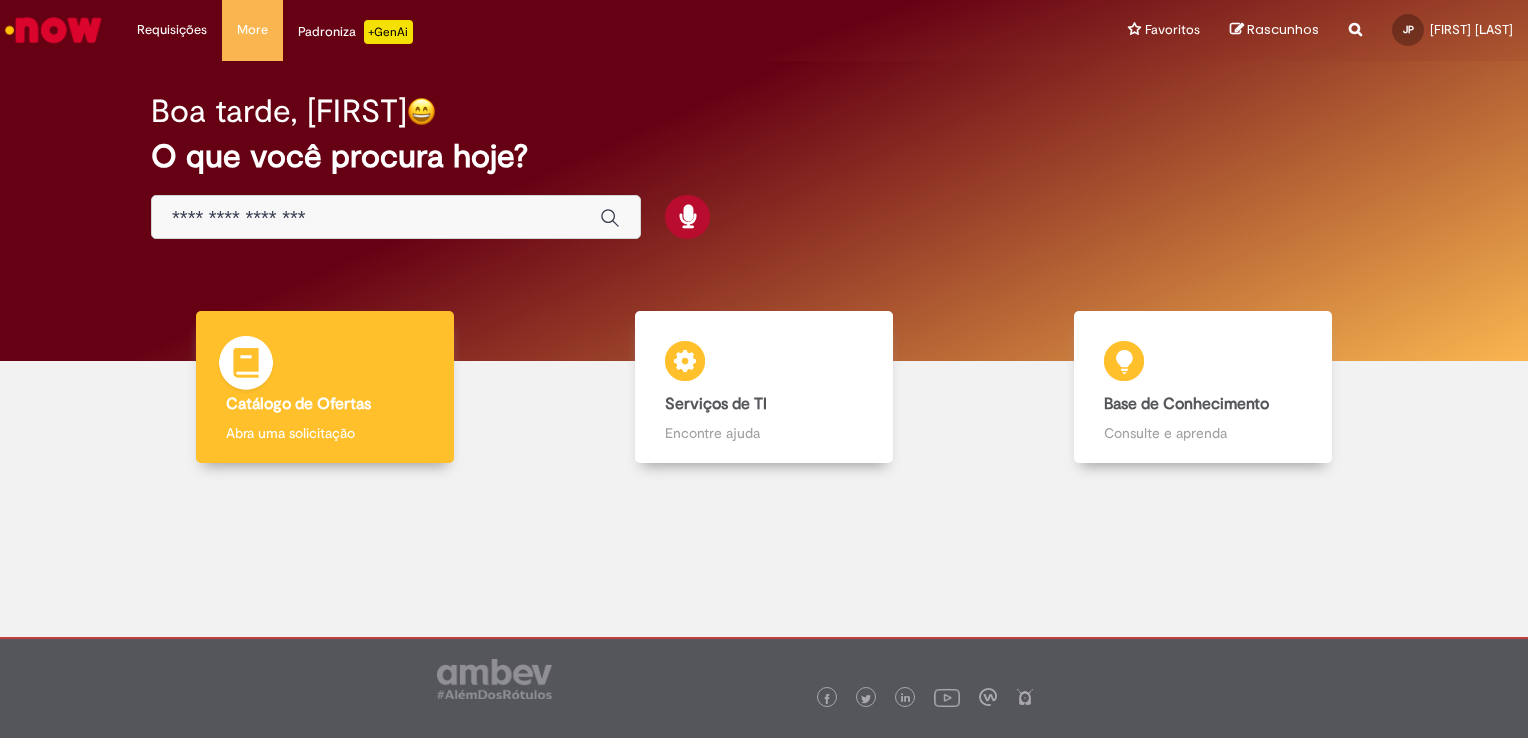 click on "Catálogo de Ofertas
Catálogo de Ofertas
Abra uma solicitação" at bounding box center (325, 387) 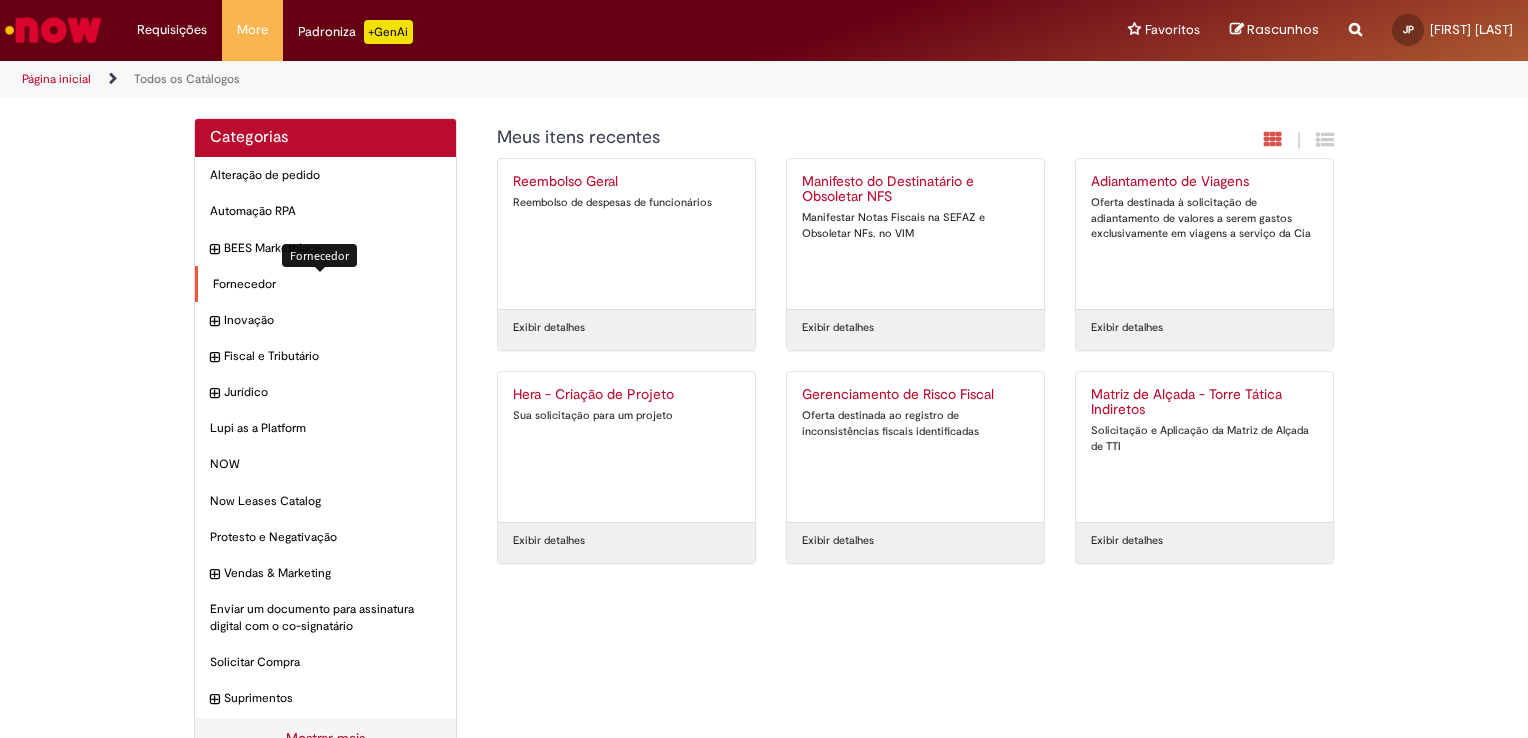 click on "Fornecedor
Itens" at bounding box center (327, 284) 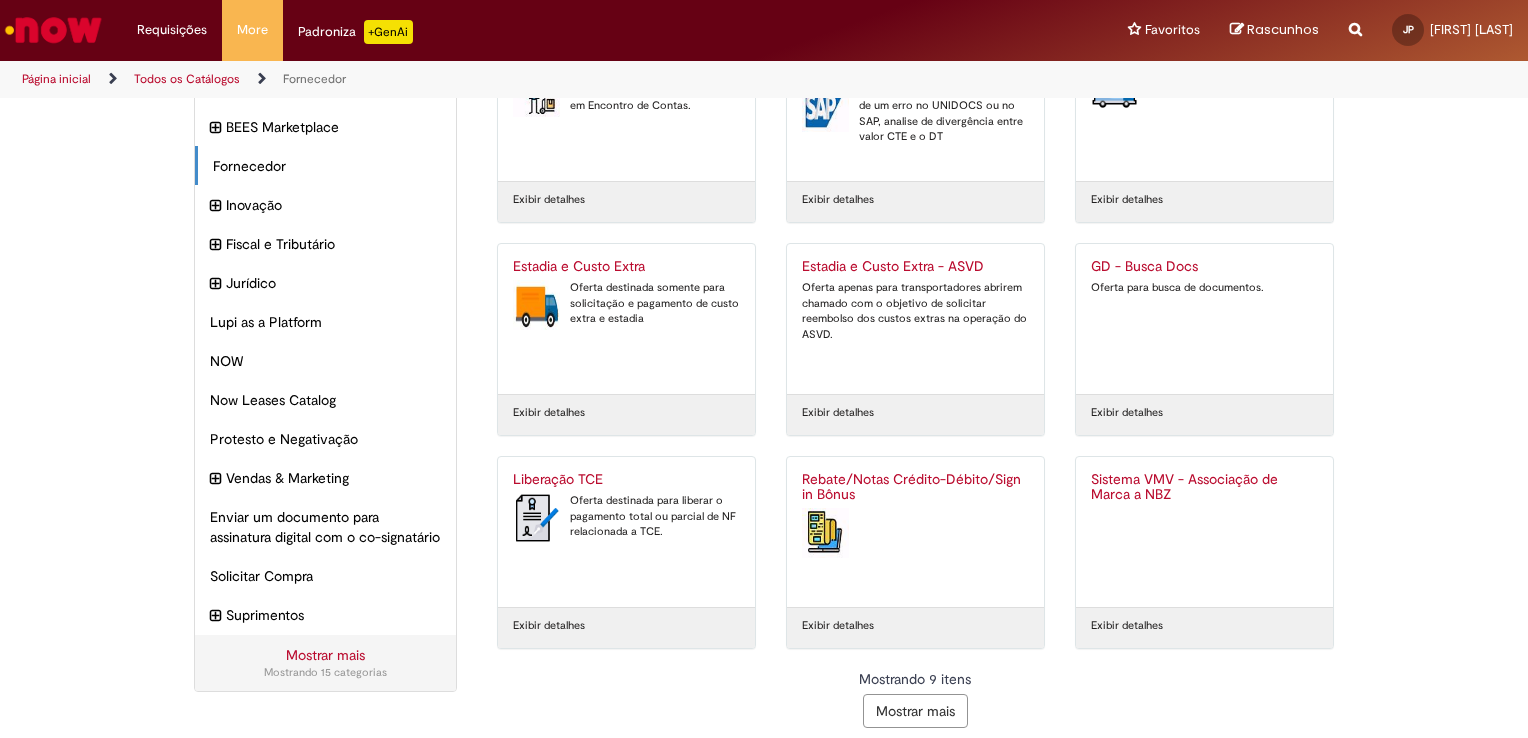 scroll, scrollTop: 136, scrollLeft: 0, axis: vertical 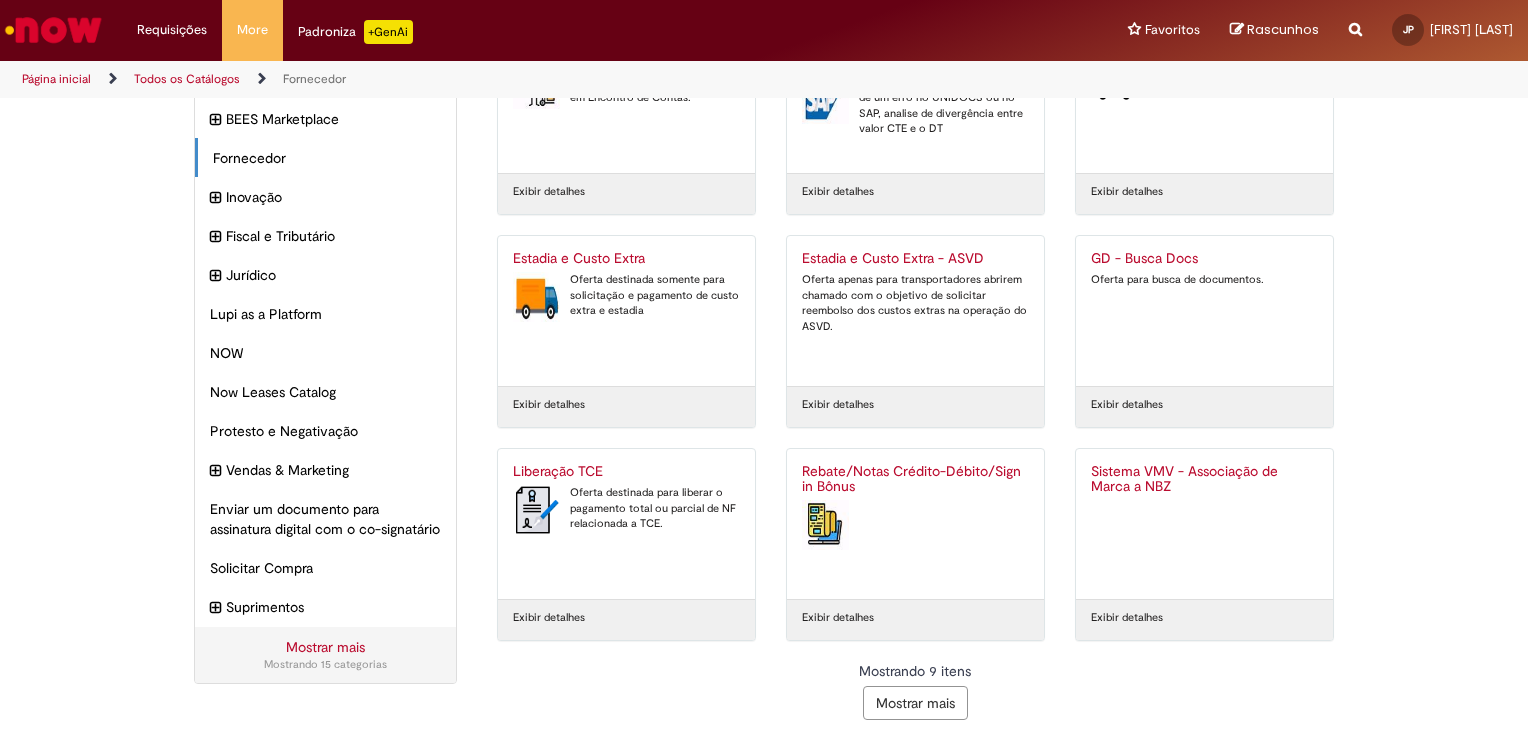 click on "Mostrar mais" at bounding box center [915, 703] 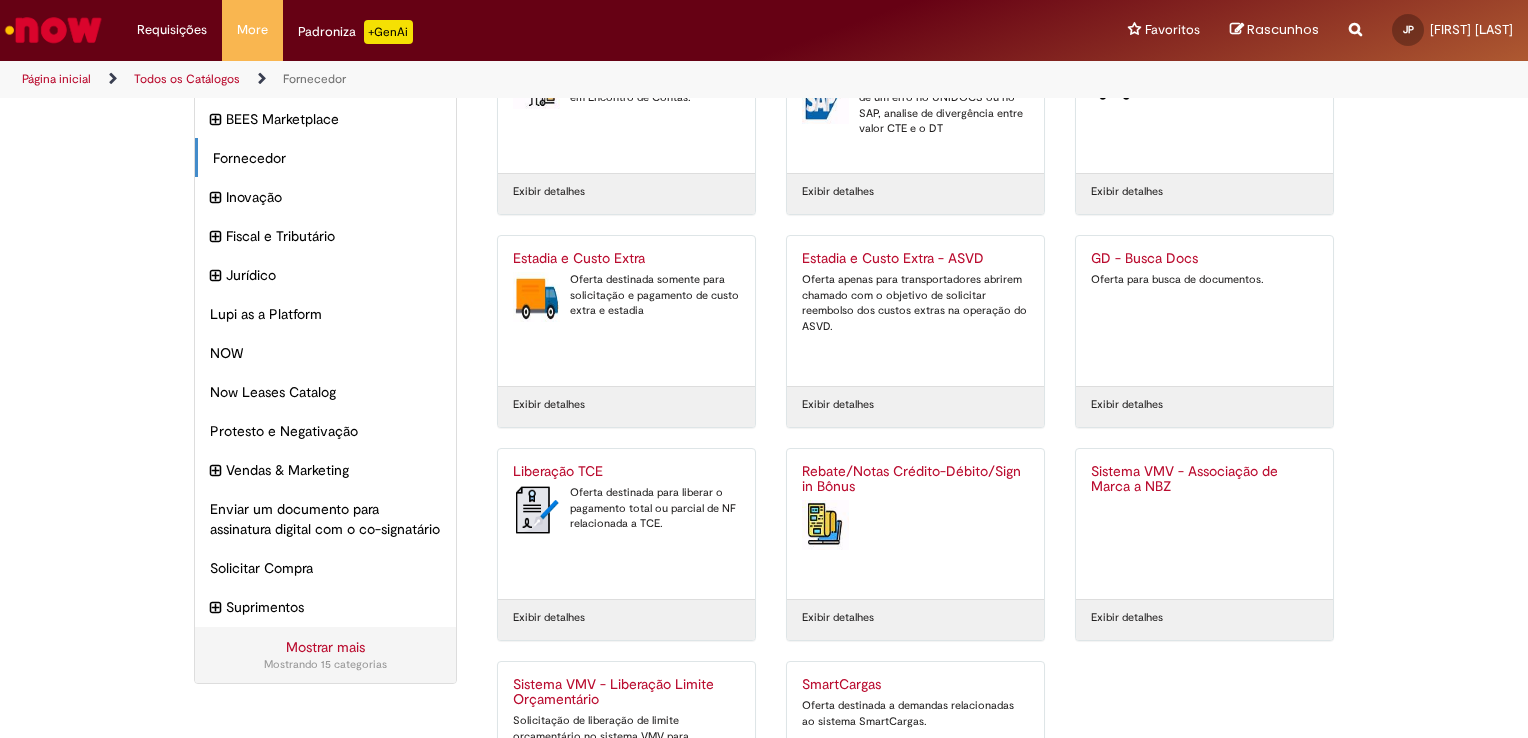 scroll, scrollTop: 207, scrollLeft: 0, axis: vertical 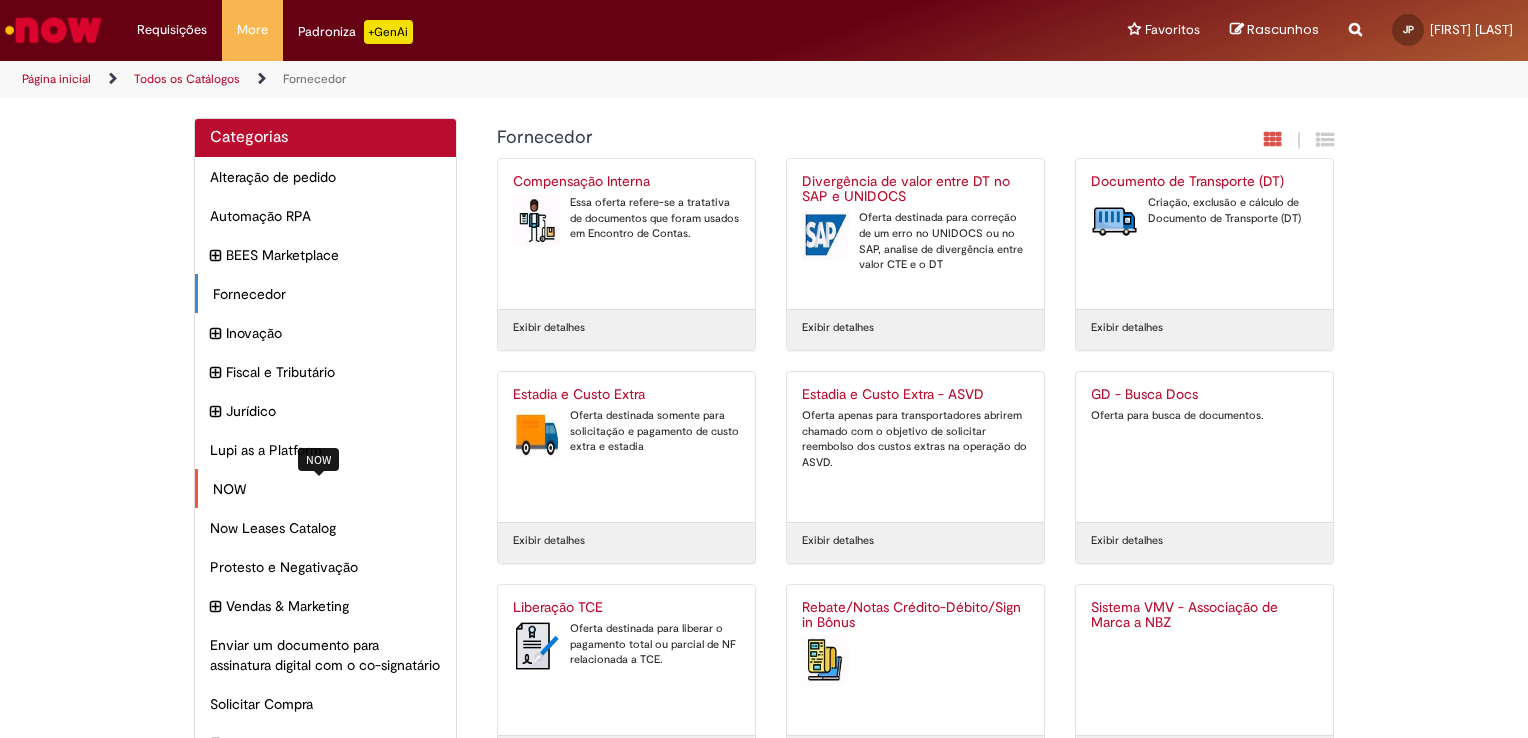 click on "NOW
Itens" at bounding box center (327, 489) 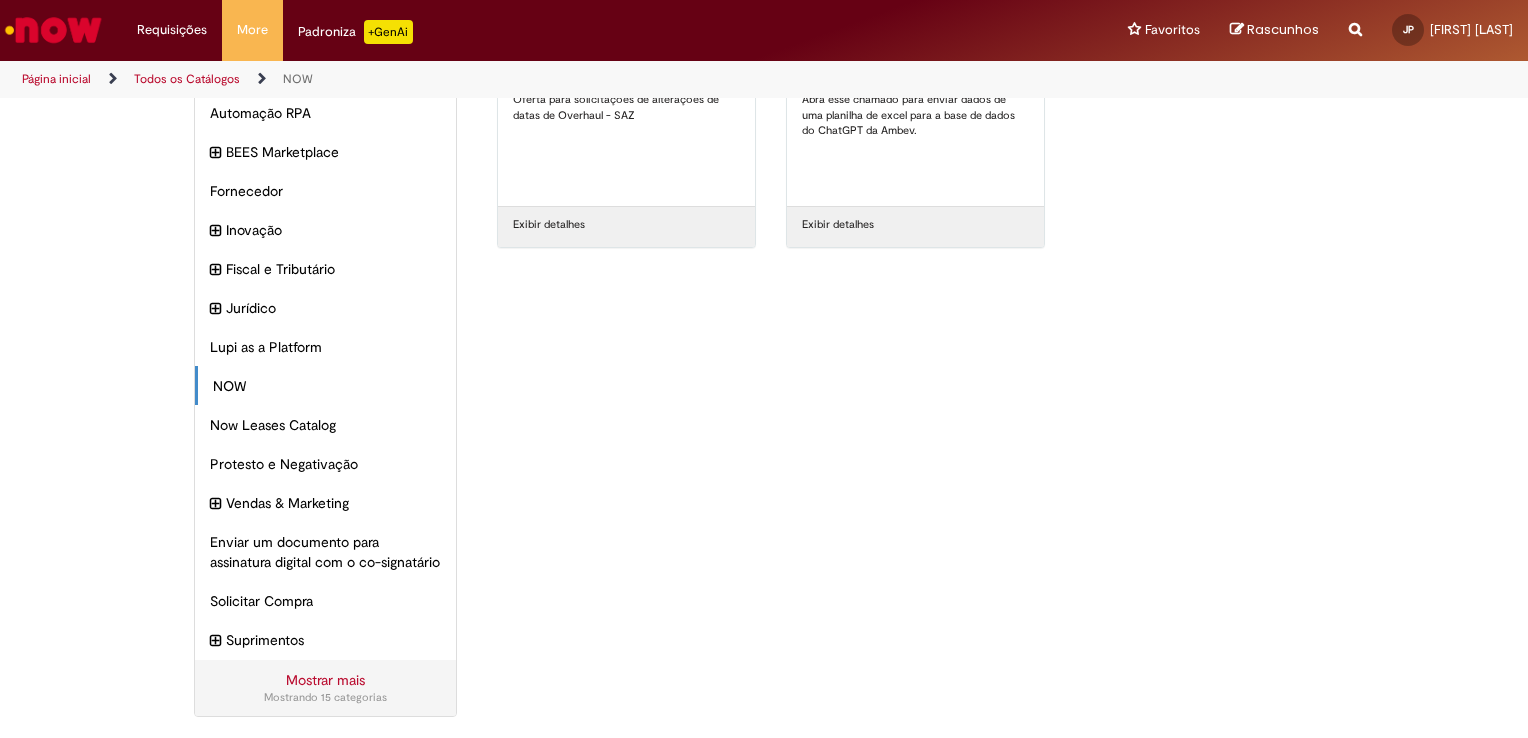 scroll, scrollTop: 121, scrollLeft: 0, axis: vertical 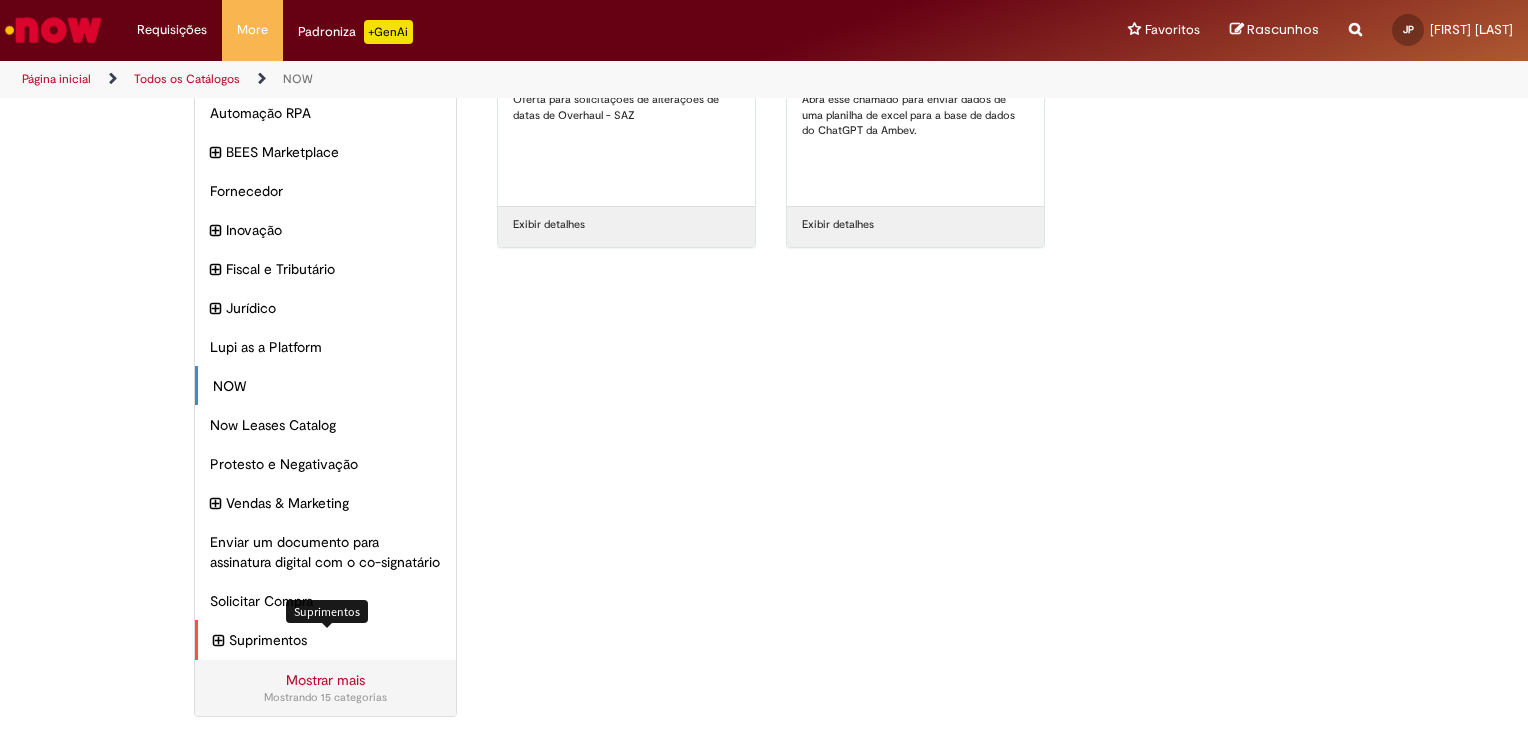 click on "Suprimentos
Itens" at bounding box center (335, 640) 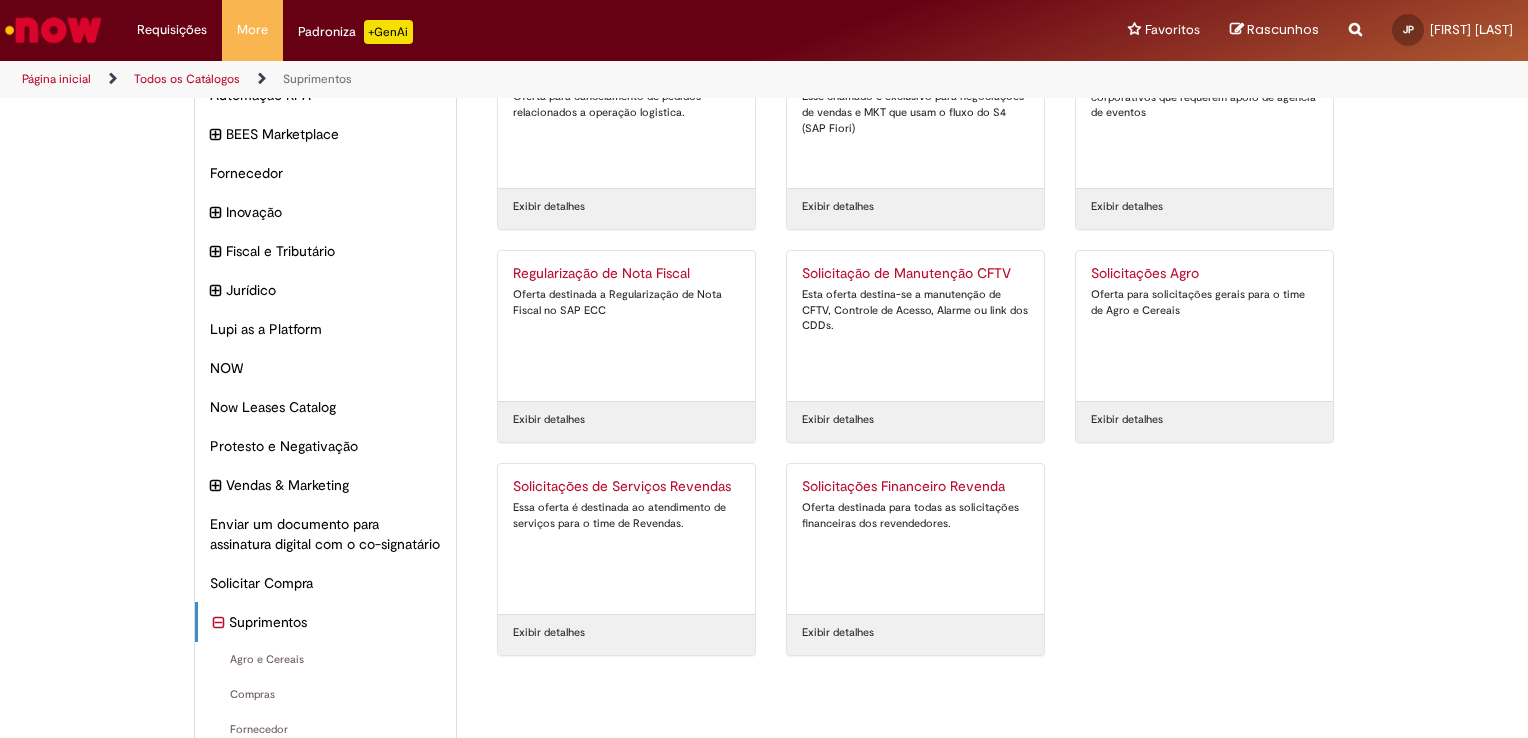 scroll, scrollTop: 263, scrollLeft: 0, axis: vertical 